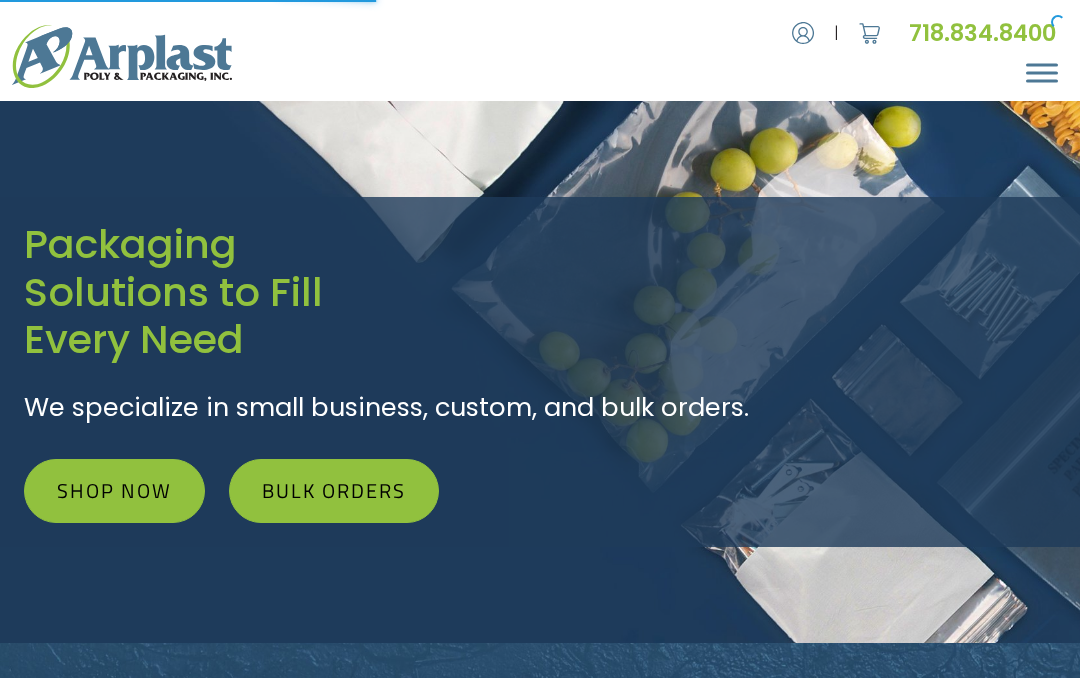 scroll, scrollTop: 0, scrollLeft: 0, axis: both 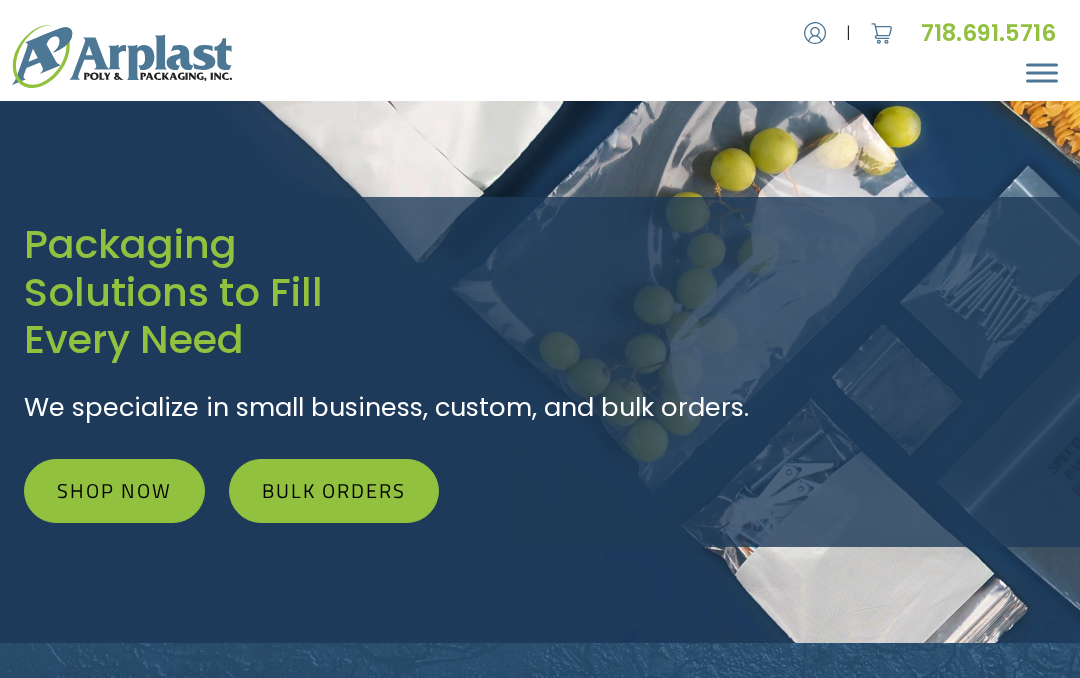 click on "Shop Now" at bounding box center [114, 491] 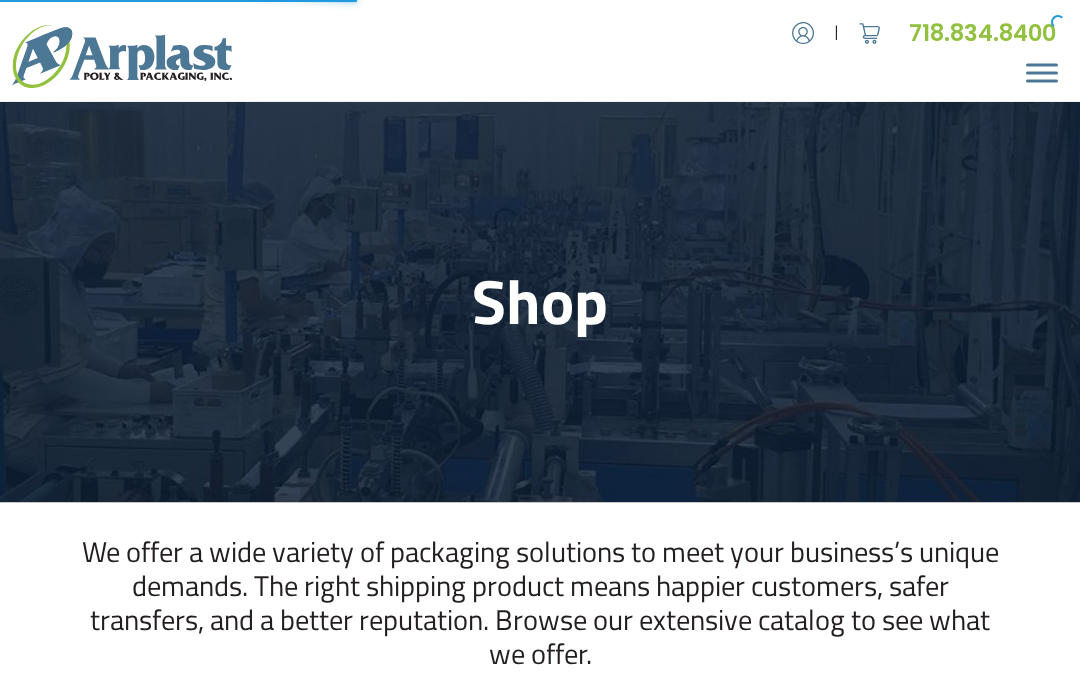 scroll, scrollTop: 0, scrollLeft: 0, axis: both 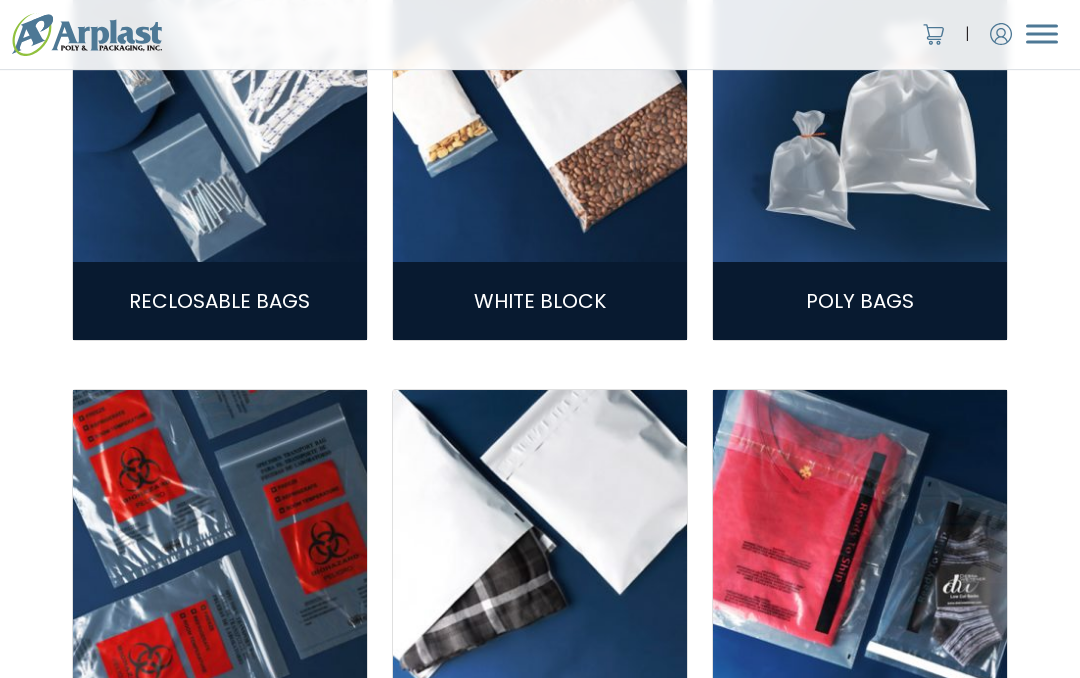 click on "Reclosable Bags" at bounding box center (219, 301) 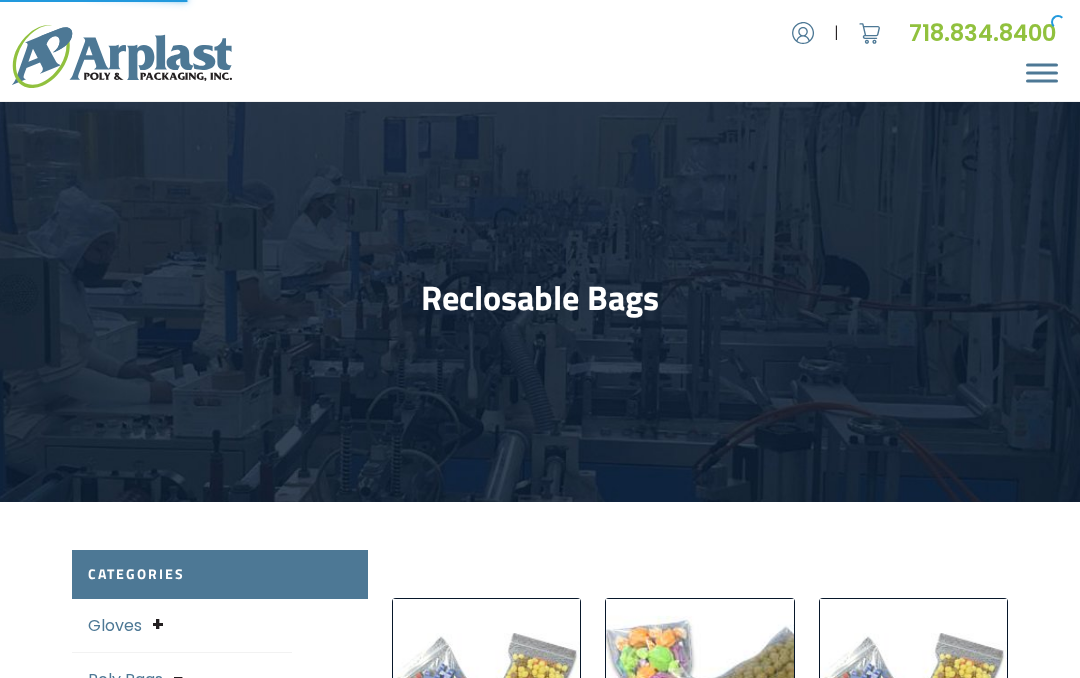 scroll, scrollTop: 0, scrollLeft: 0, axis: both 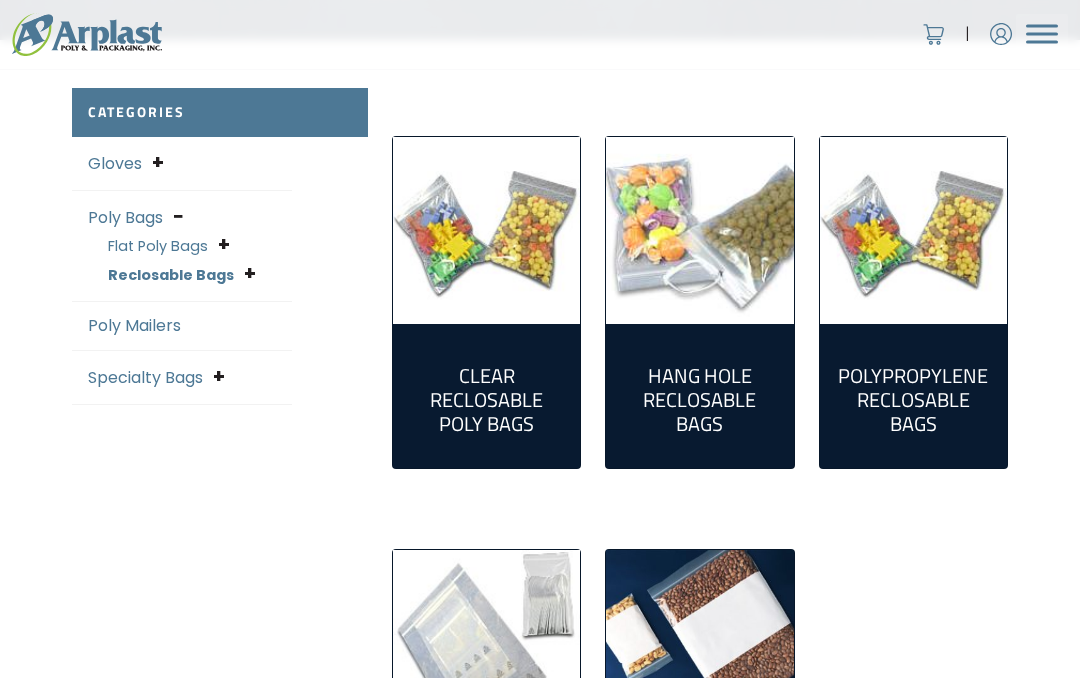 click on "Hang Hole Reclosable Bags  (17)" at bounding box center [699, 400] 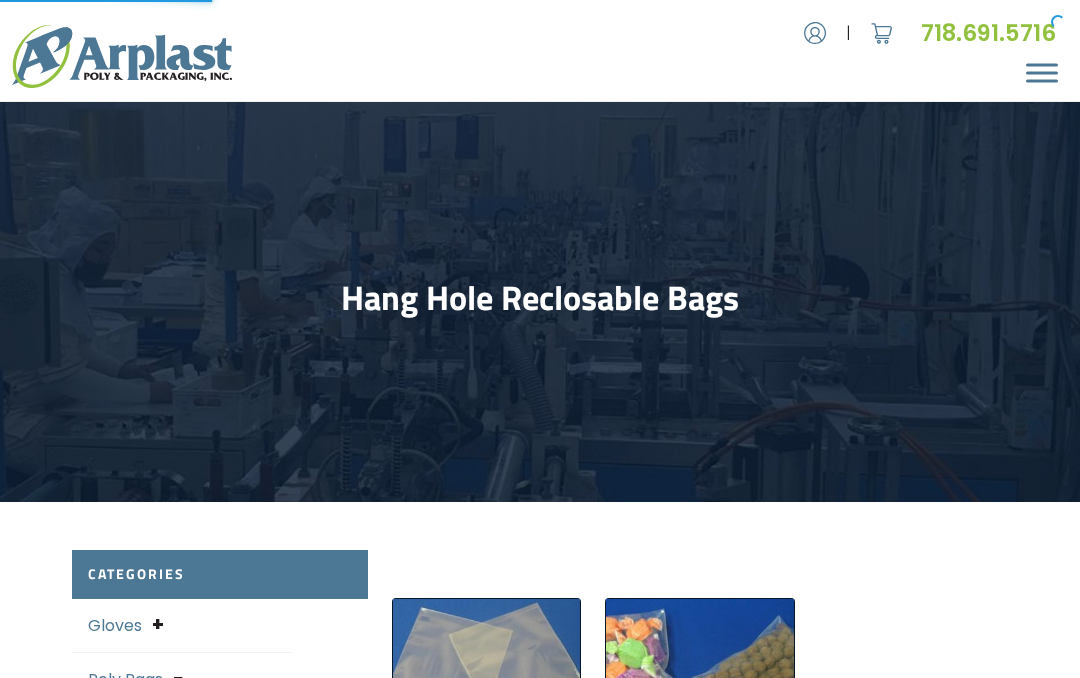 scroll, scrollTop: 0, scrollLeft: 0, axis: both 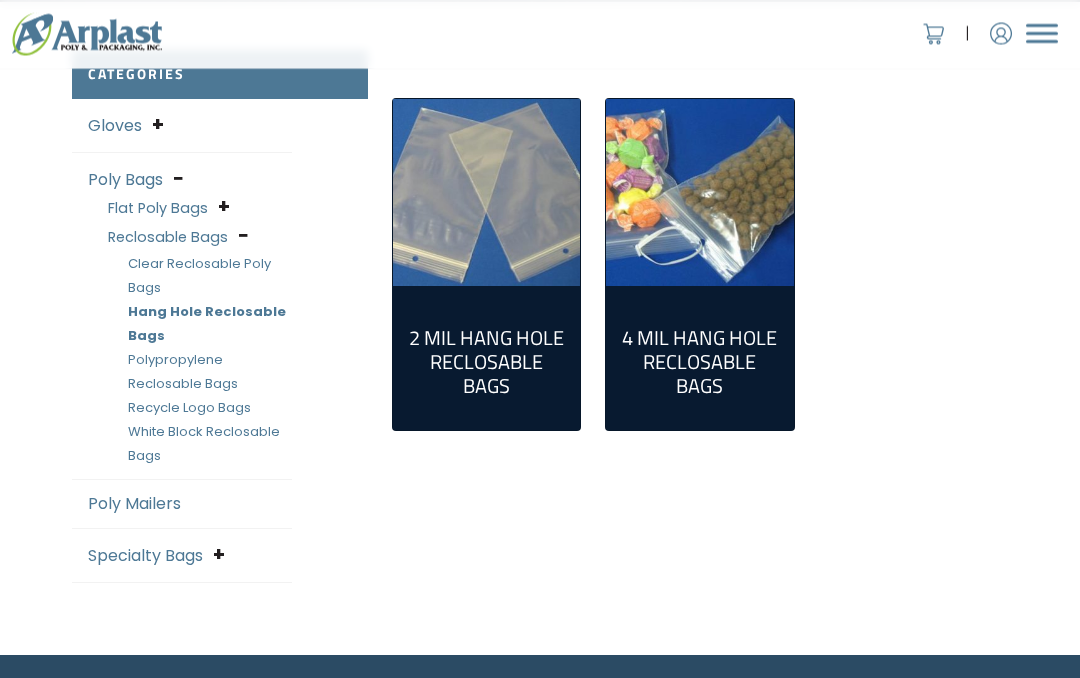 click on "2 Mil Hang Hole Reclosable Bags  (12)" 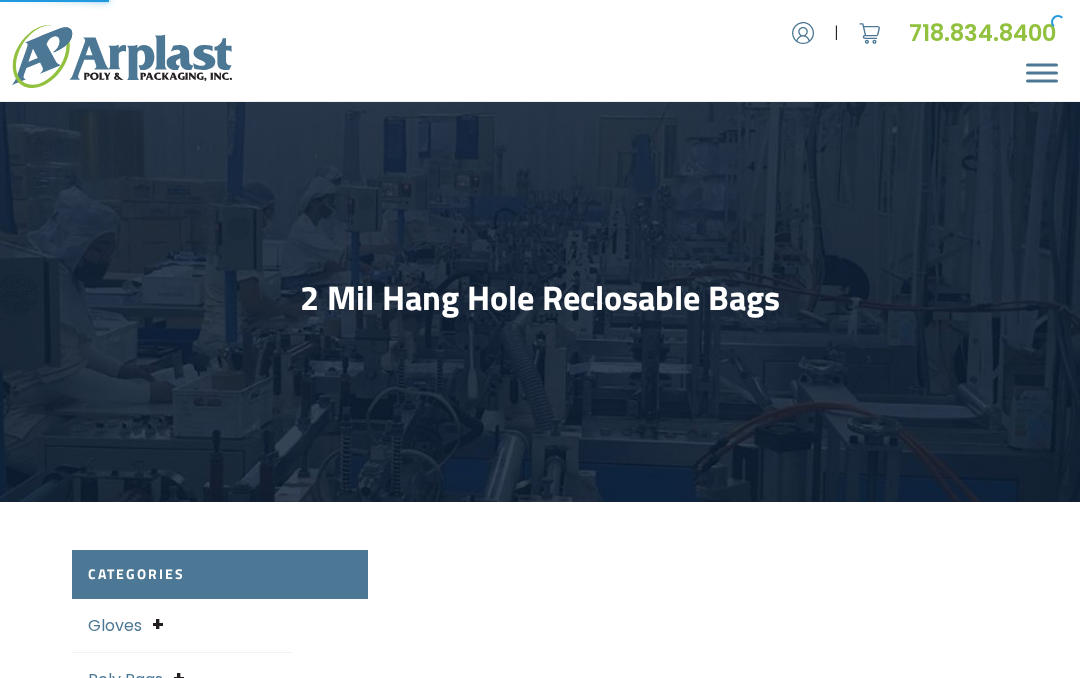 select on "25" 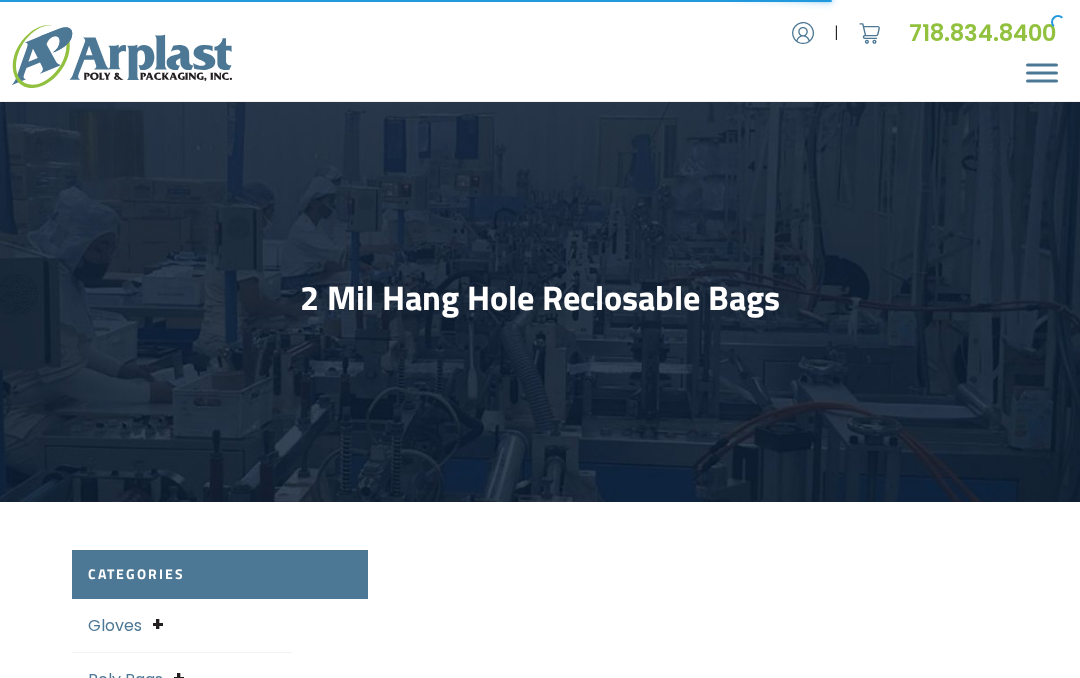scroll, scrollTop: 0, scrollLeft: 0, axis: both 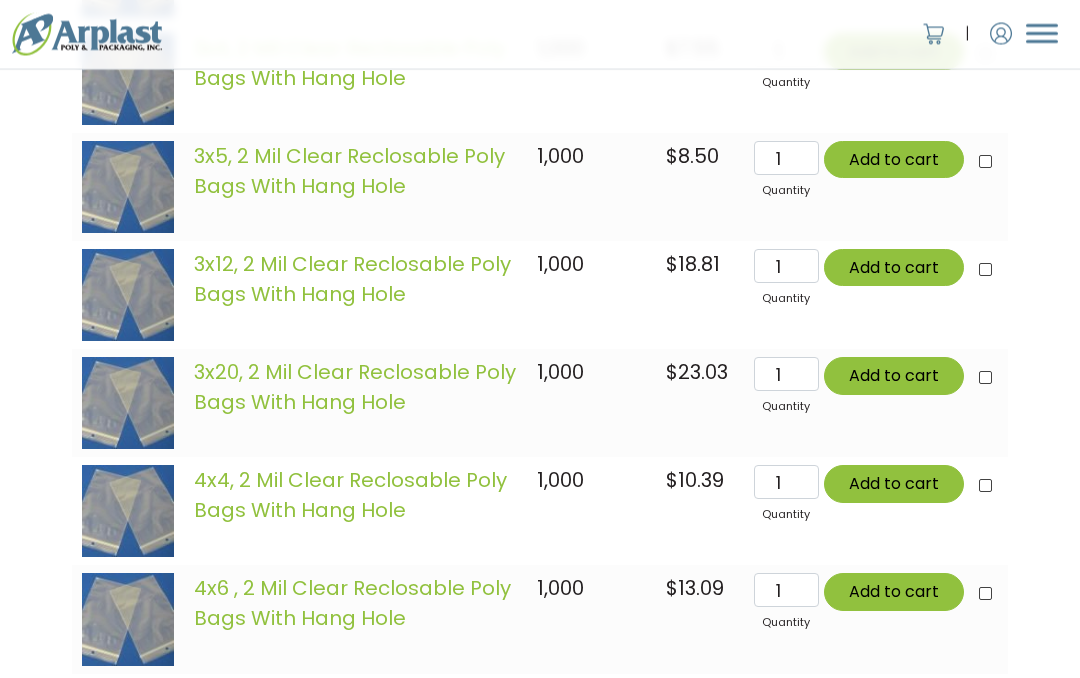 click on "Add to cart" 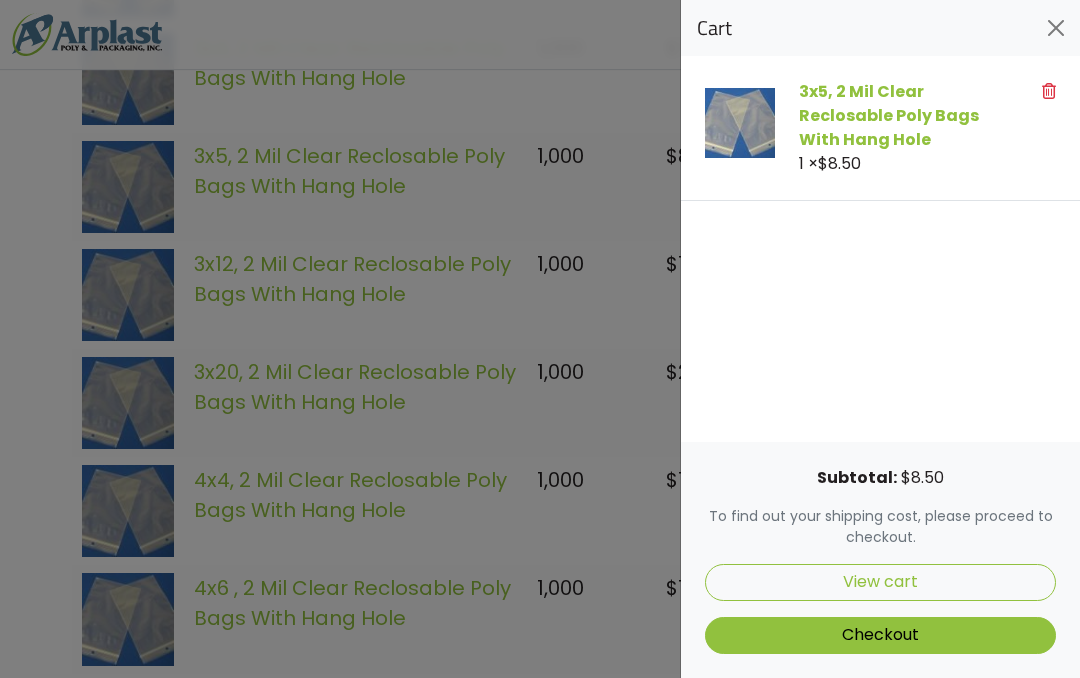 click at bounding box center (540, 339) 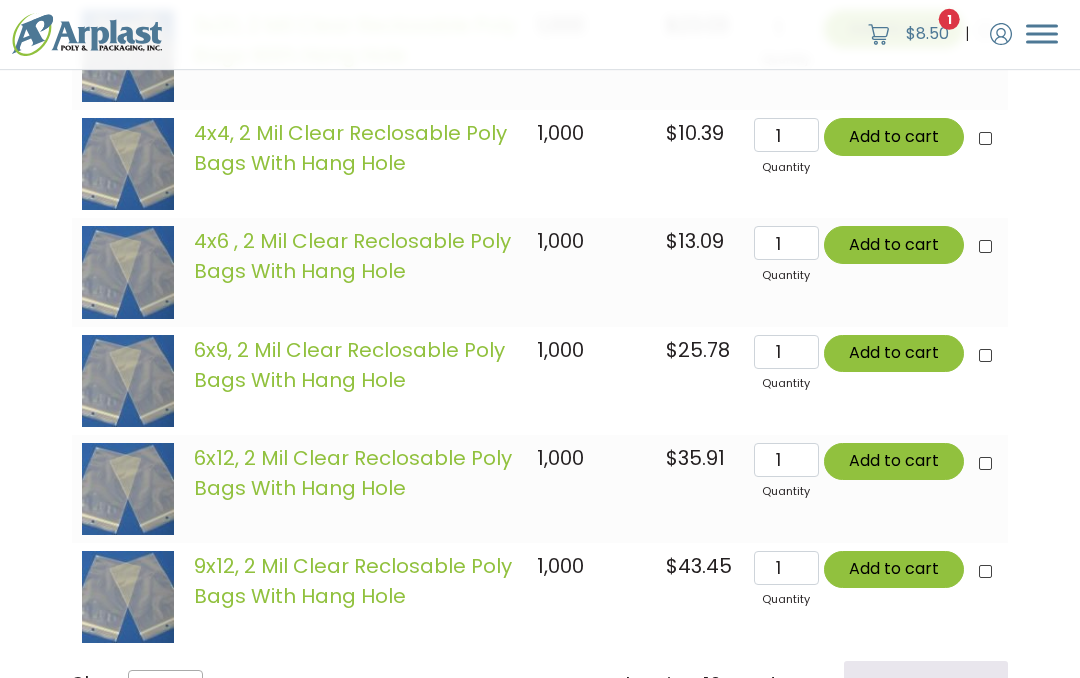 scroll, scrollTop: 1650, scrollLeft: 0, axis: vertical 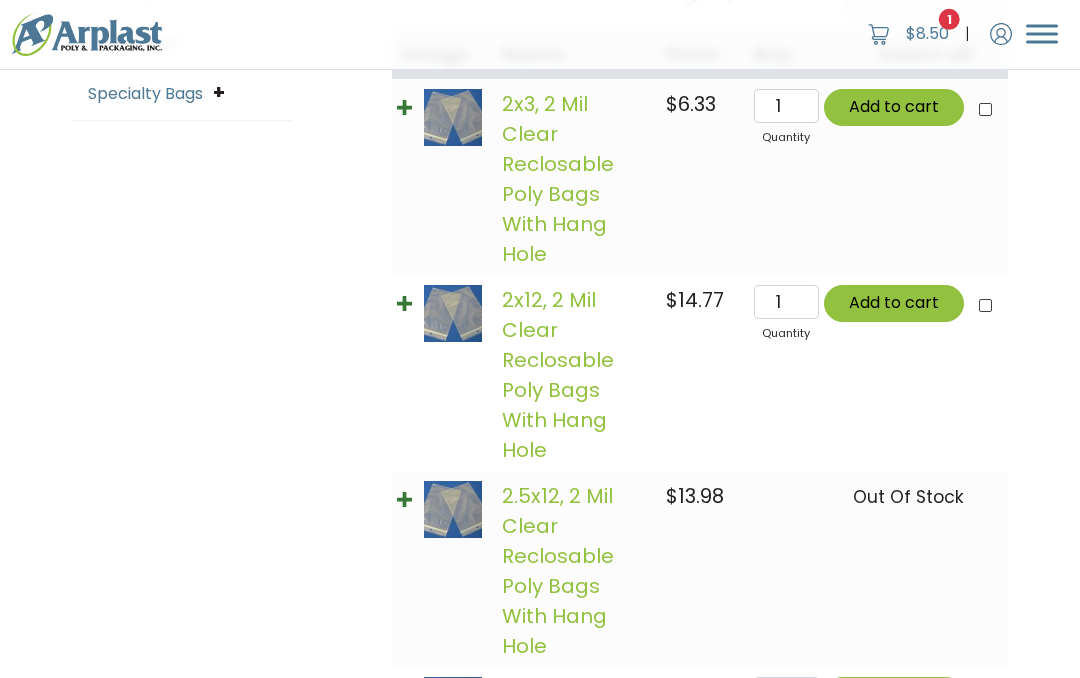 click on "$ 8.50" at bounding box center (927, 33) 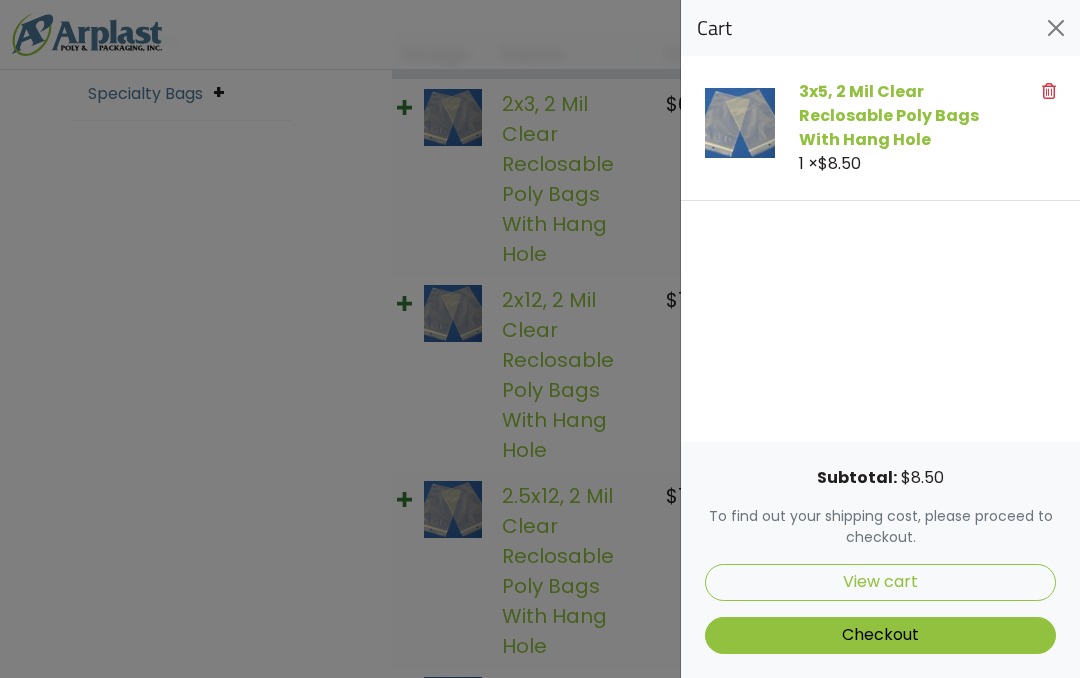 click on "Checkout" at bounding box center [880, 635] 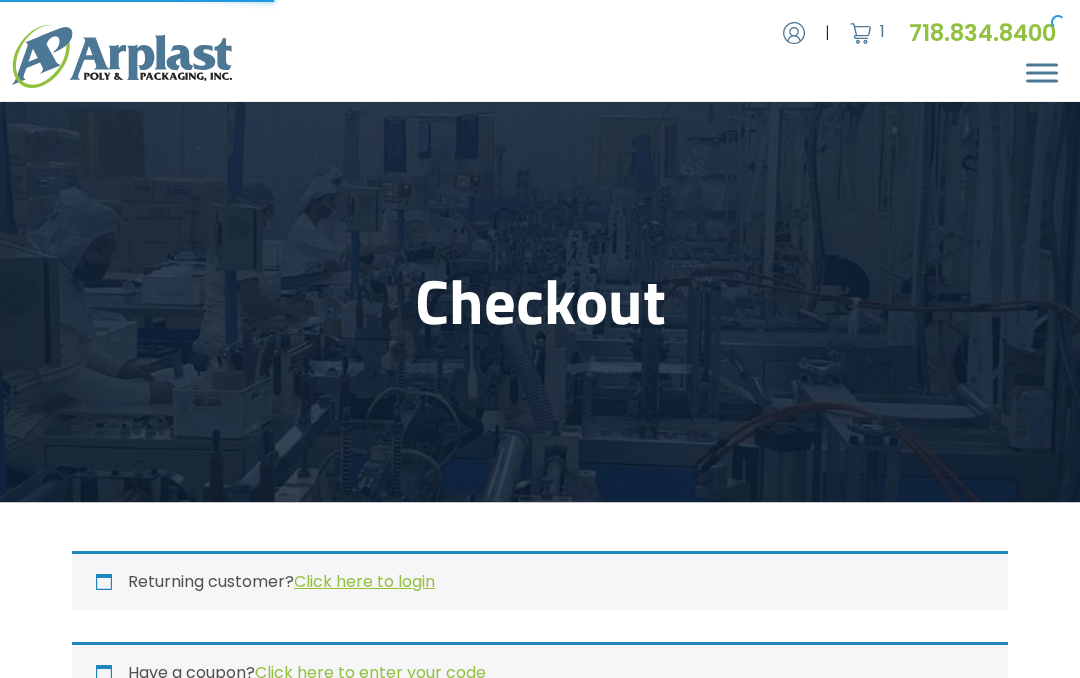 select on "NJ" 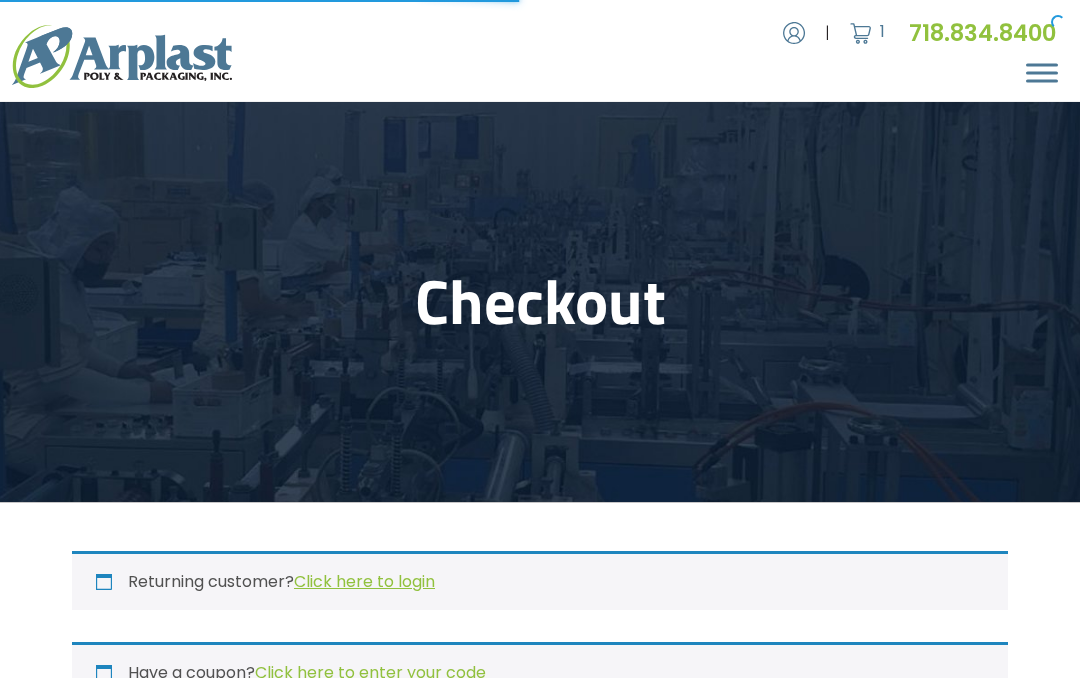 scroll, scrollTop: 0, scrollLeft: 0, axis: both 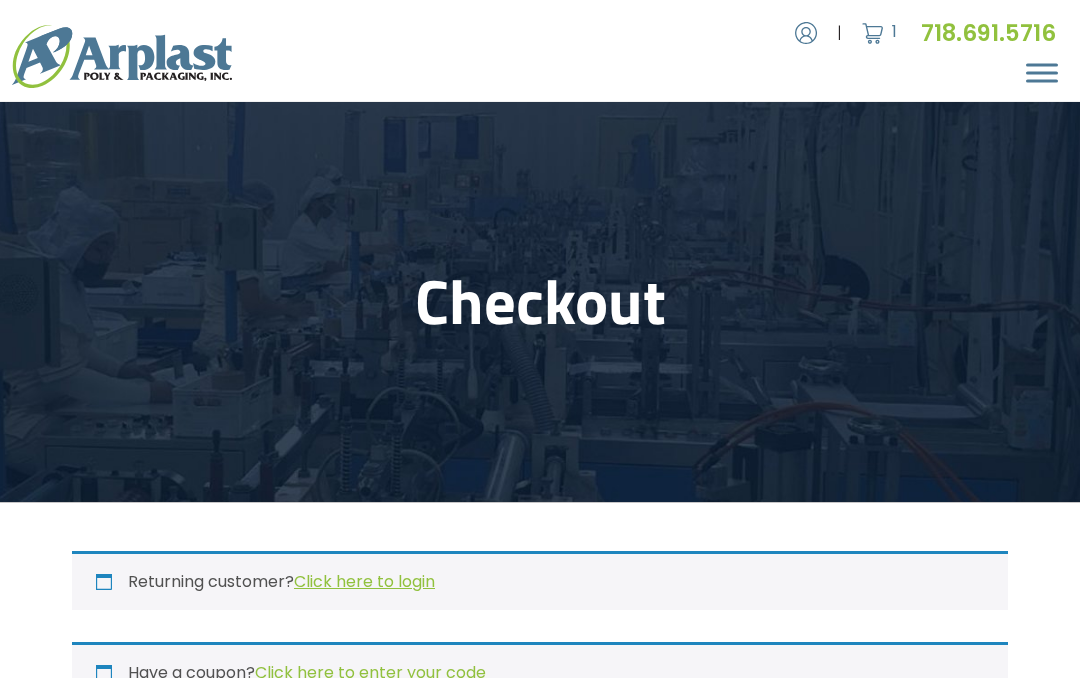 click on "Click here to login" at bounding box center [364, 581] 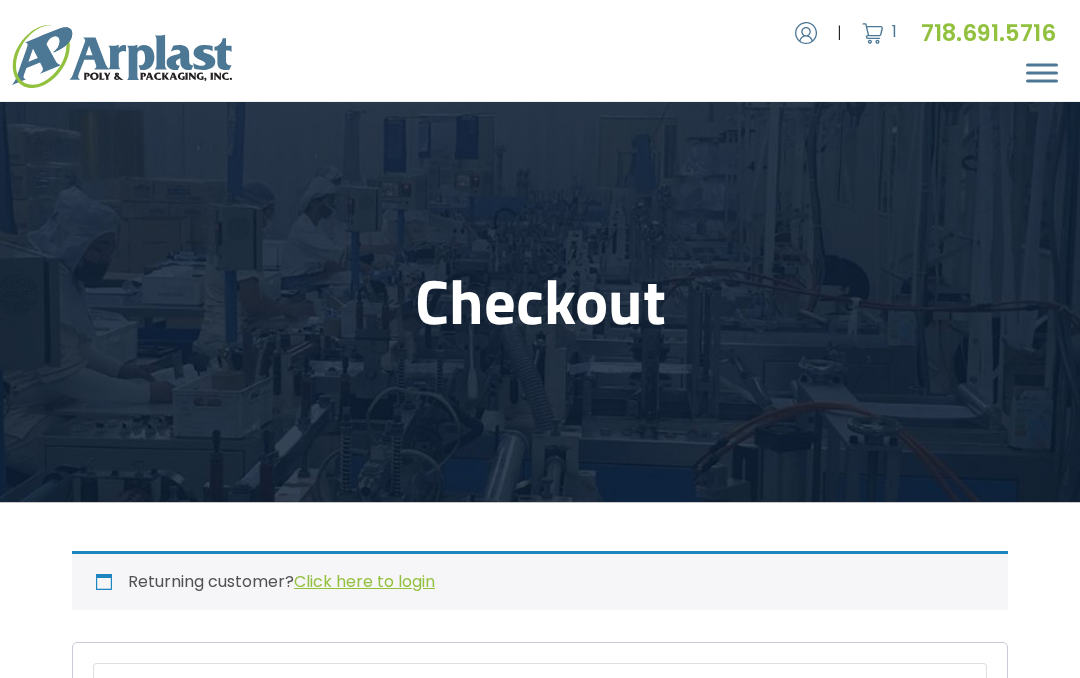 click on "Click here to login" at bounding box center [364, 581] 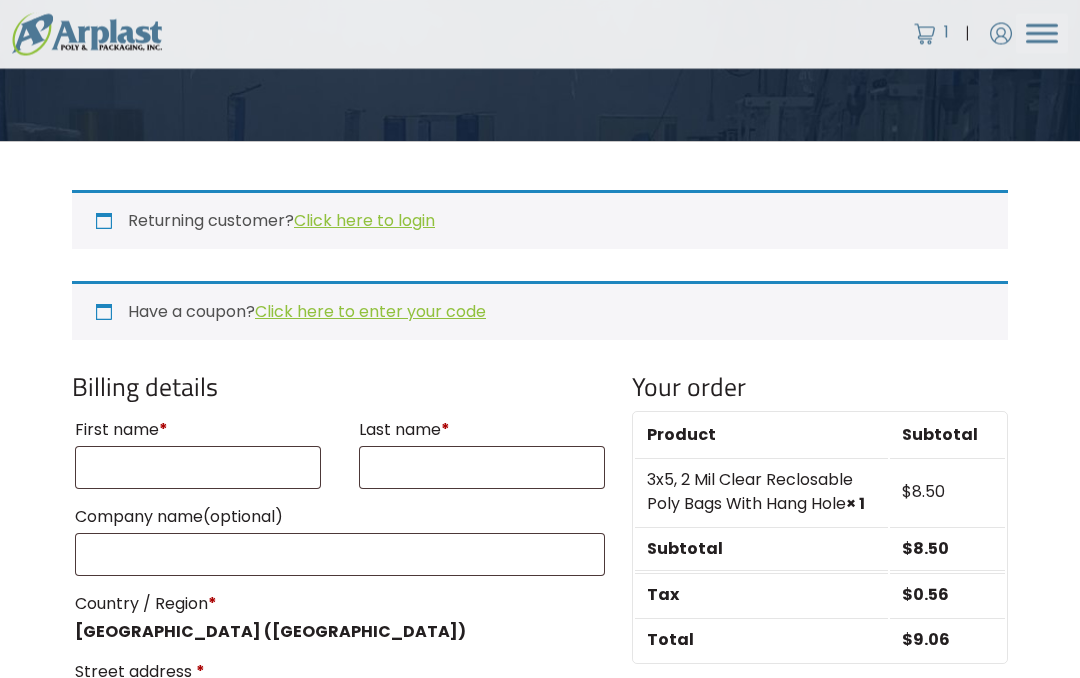 scroll, scrollTop: 366, scrollLeft: 0, axis: vertical 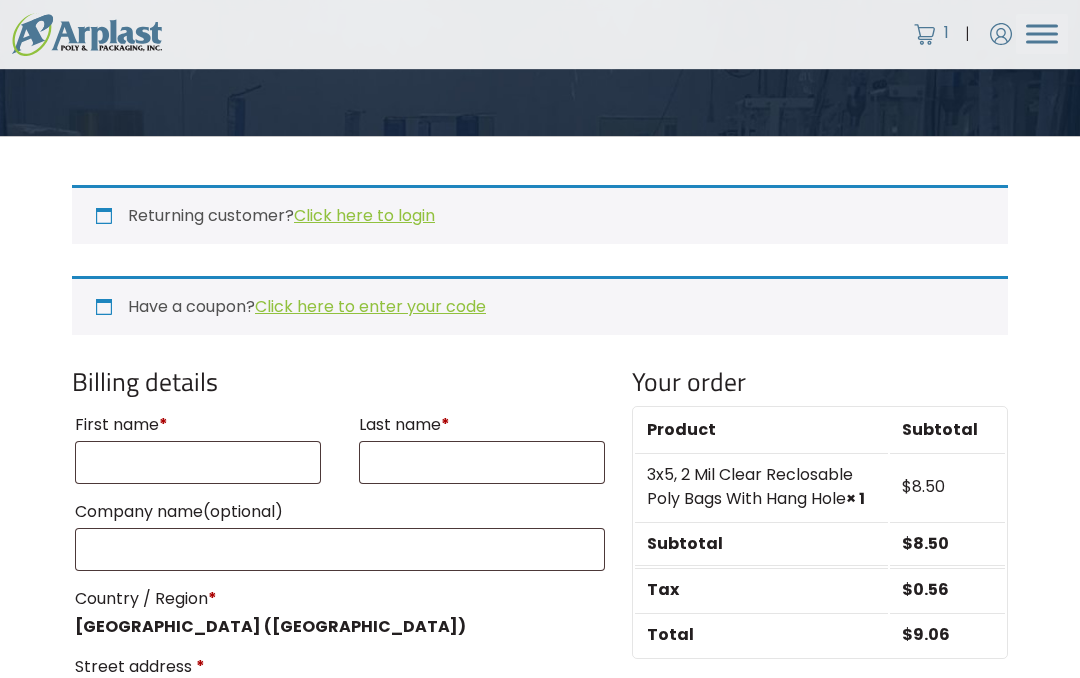 click on "Click here to login" at bounding box center [364, 215] 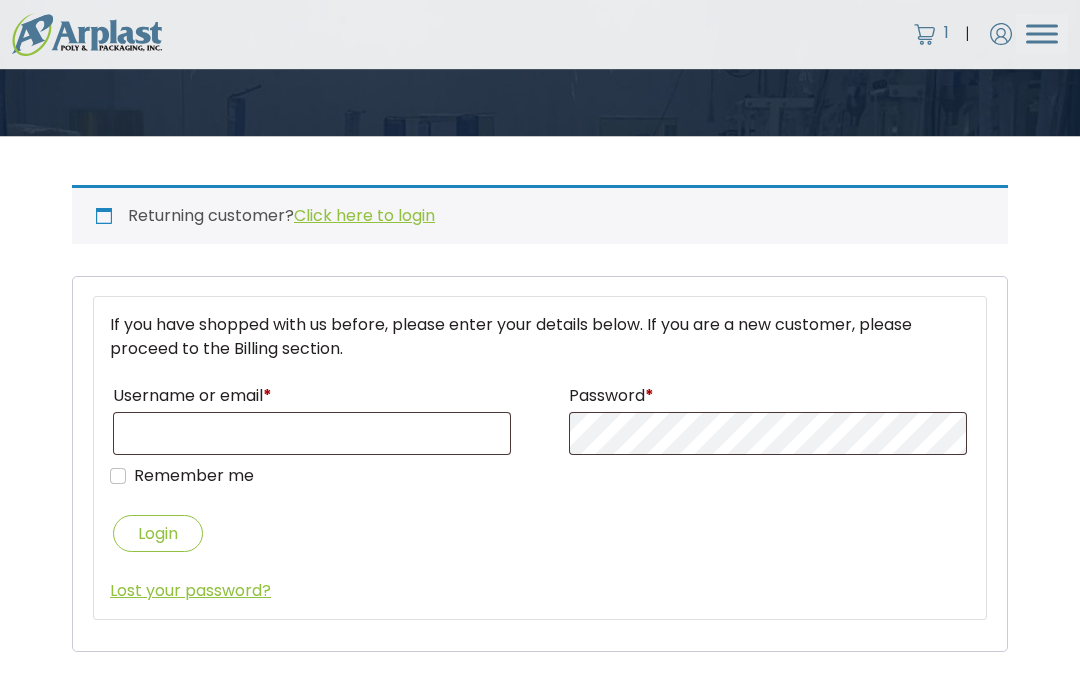 click on "Click here to login" at bounding box center [364, 215] 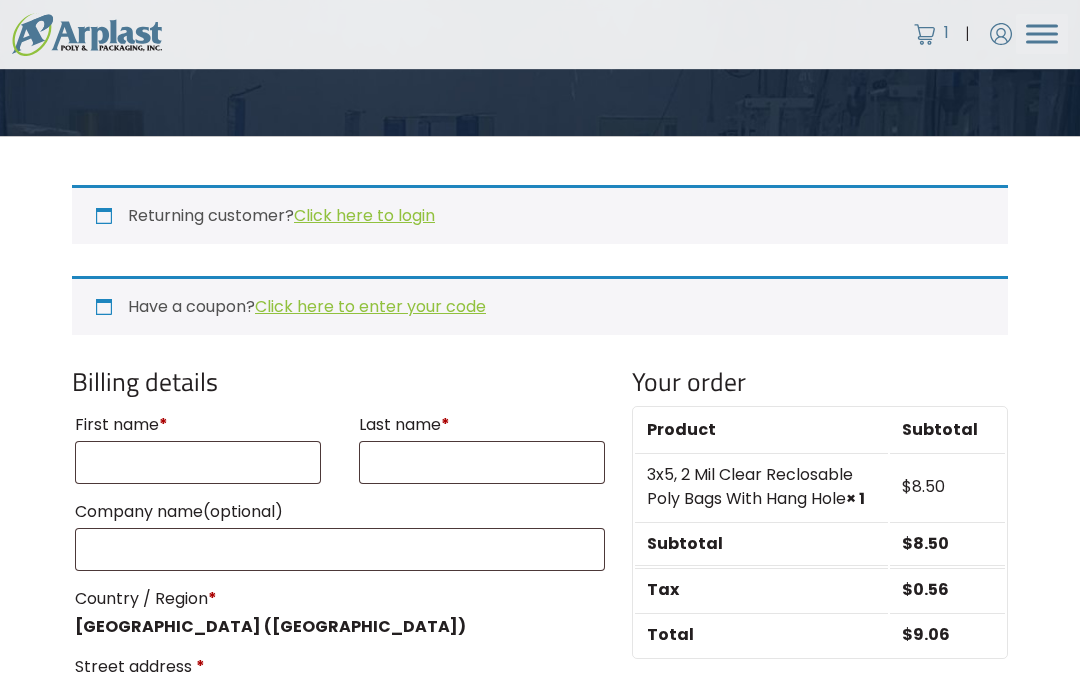 click on "Returning customer?  Click here to login" at bounding box center [540, 214] 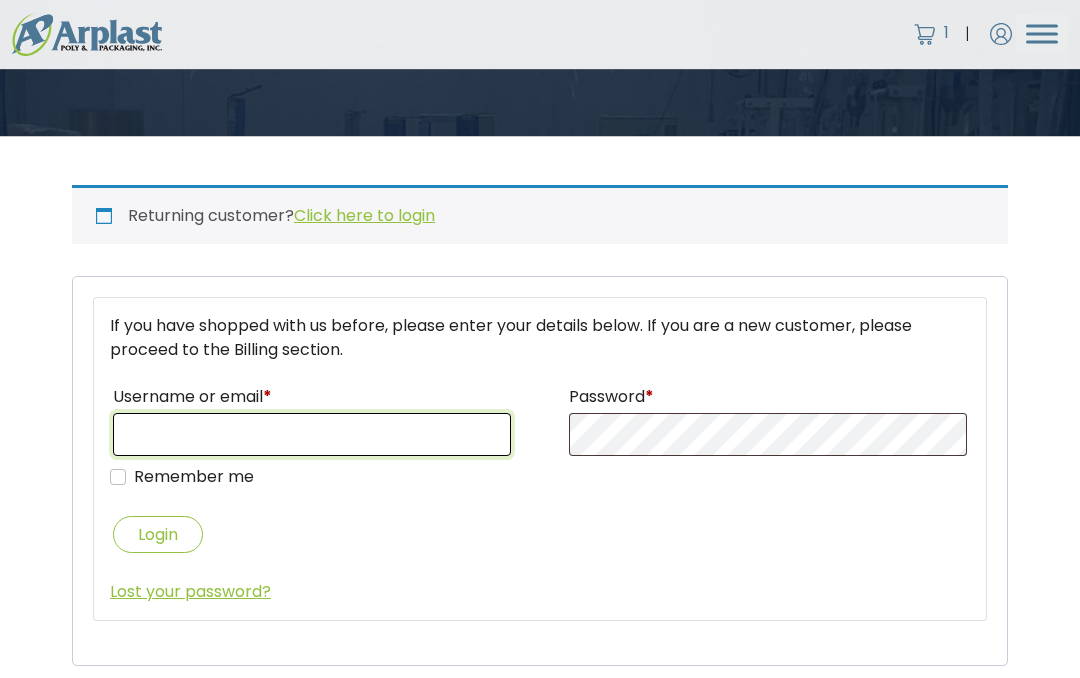 click on "Username or email  *" at bounding box center [312, 434] 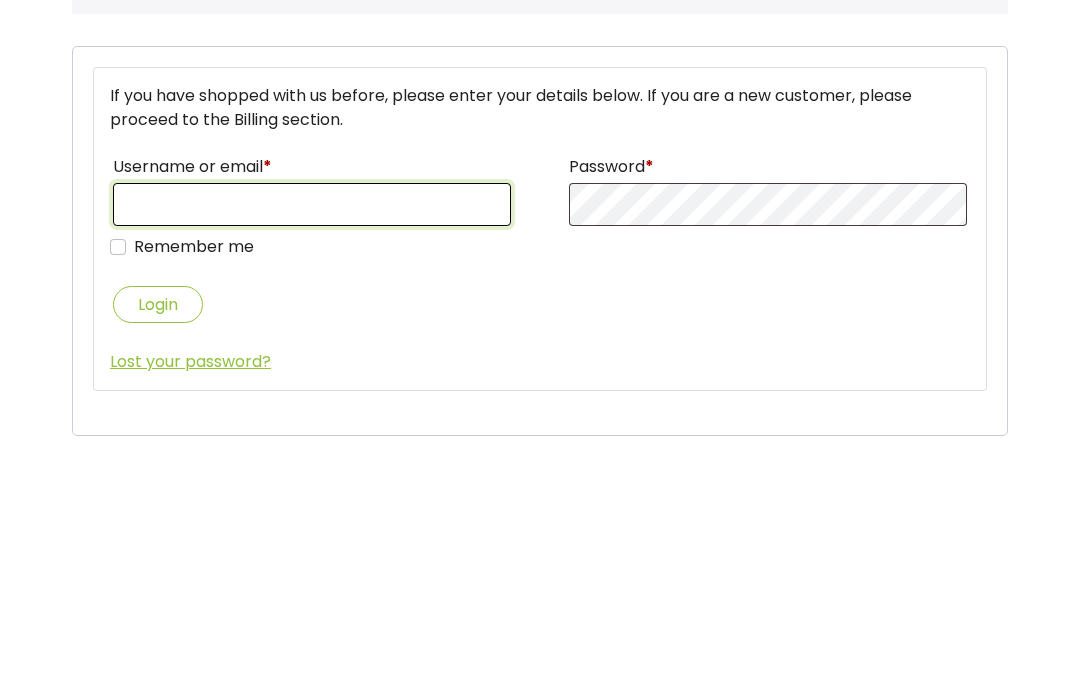 type on "[EMAIL_ADDRESS][DOMAIN_NAME]" 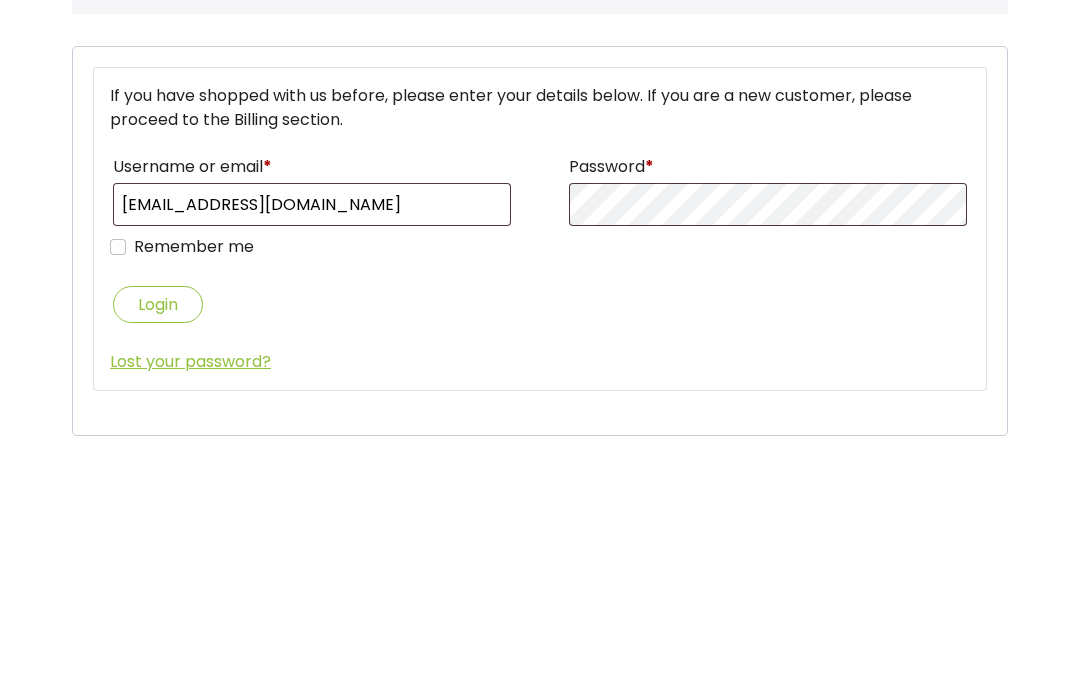 click on "Login" at bounding box center [158, 534] 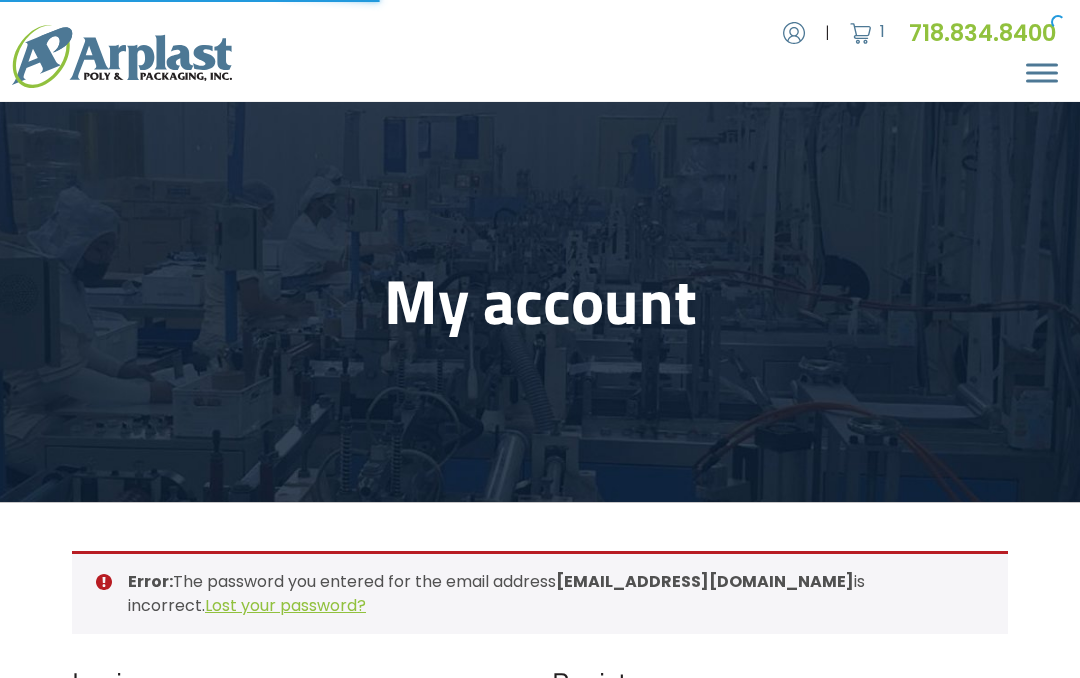 scroll, scrollTop: 0, scrollLeft: 0, axis: both 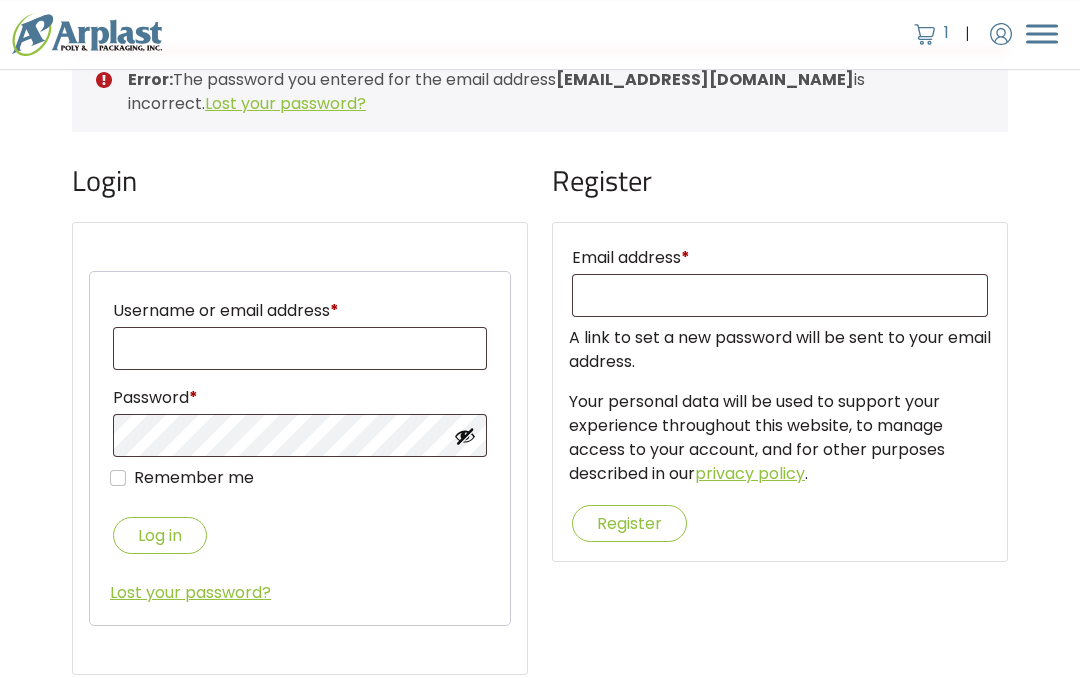 click on "Lost your password?" at bounding box center [285, 103] 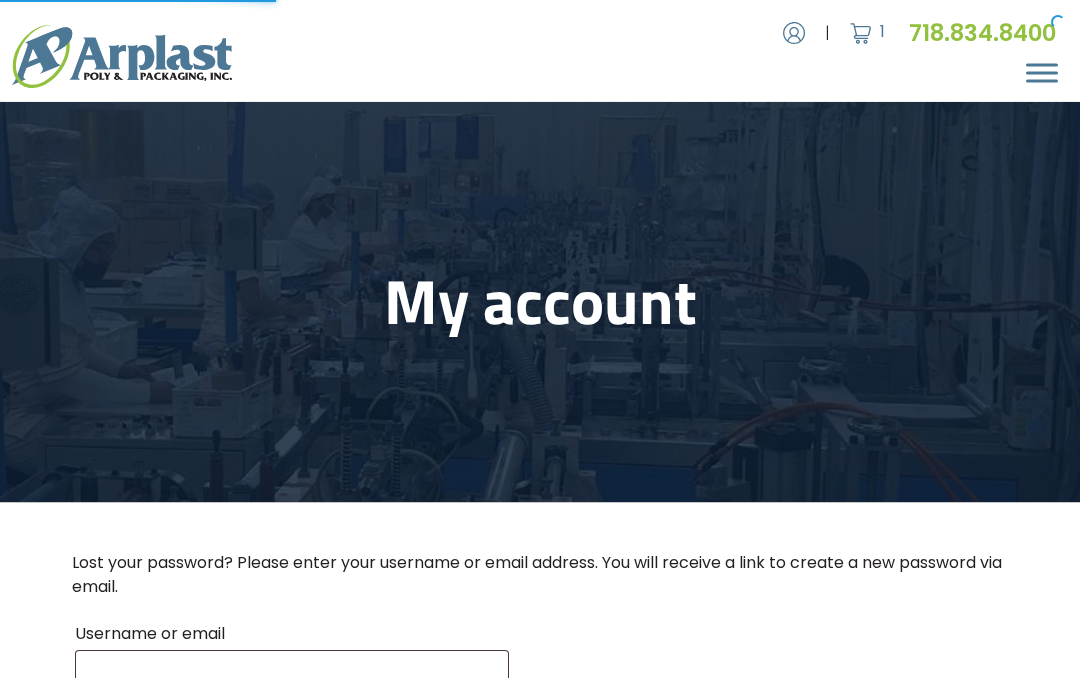 scroll, scrollTop: 0, scrollLeft: 0, axis: both 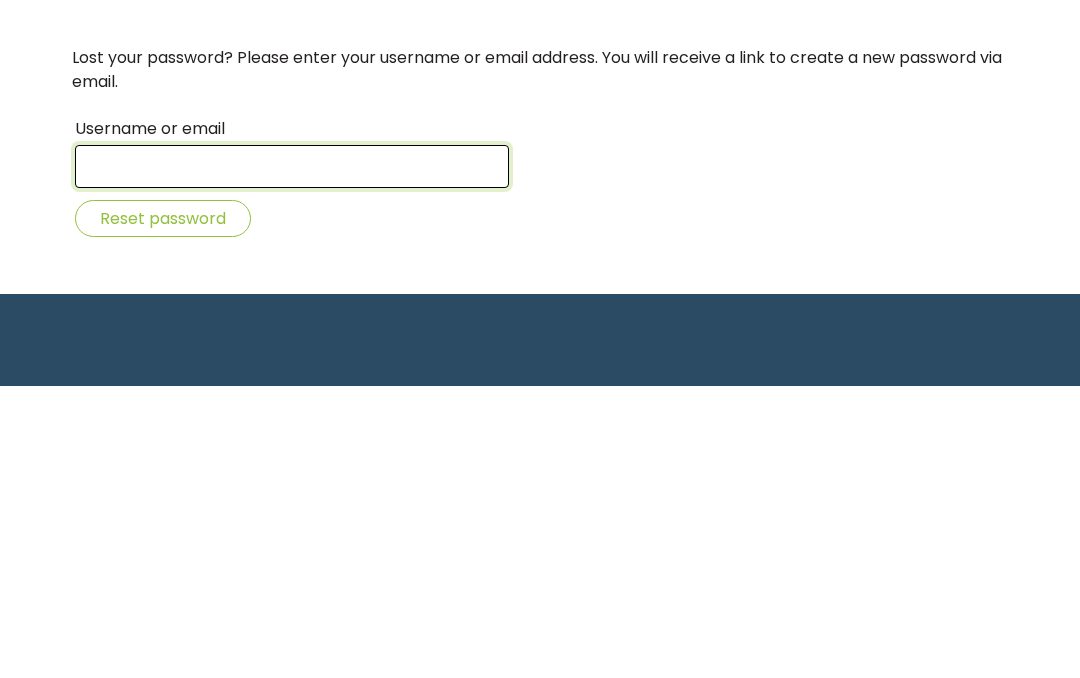 type on "[EMAIL_ADDRESS][DOMAIN_NAME]" 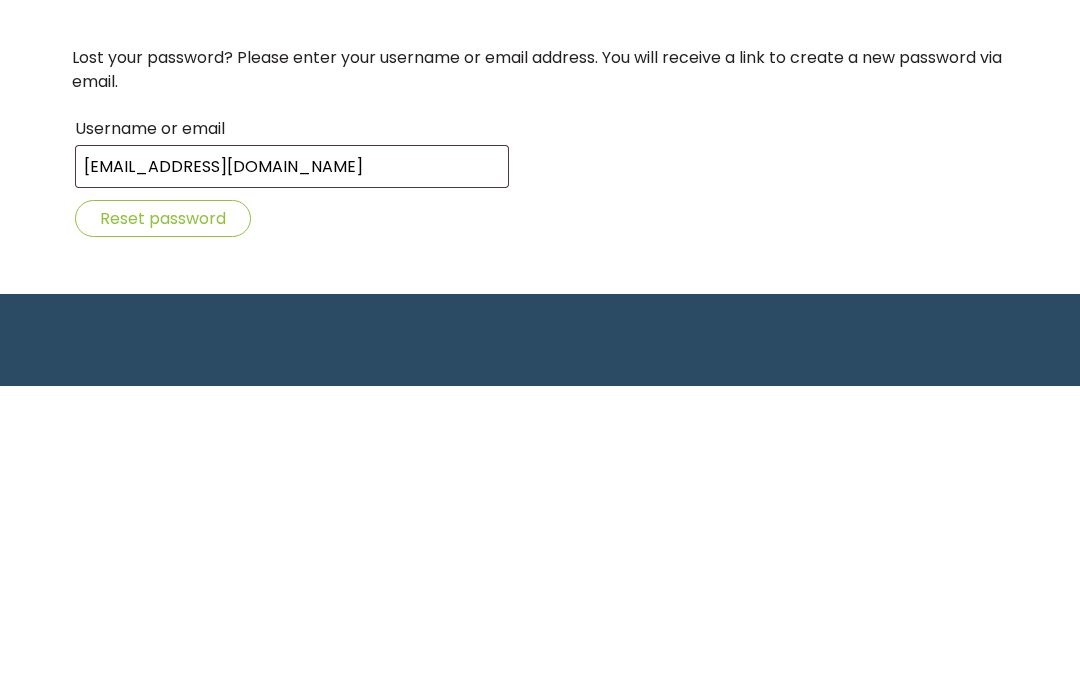 click on "Reset password" at bounding box center (163, 510) 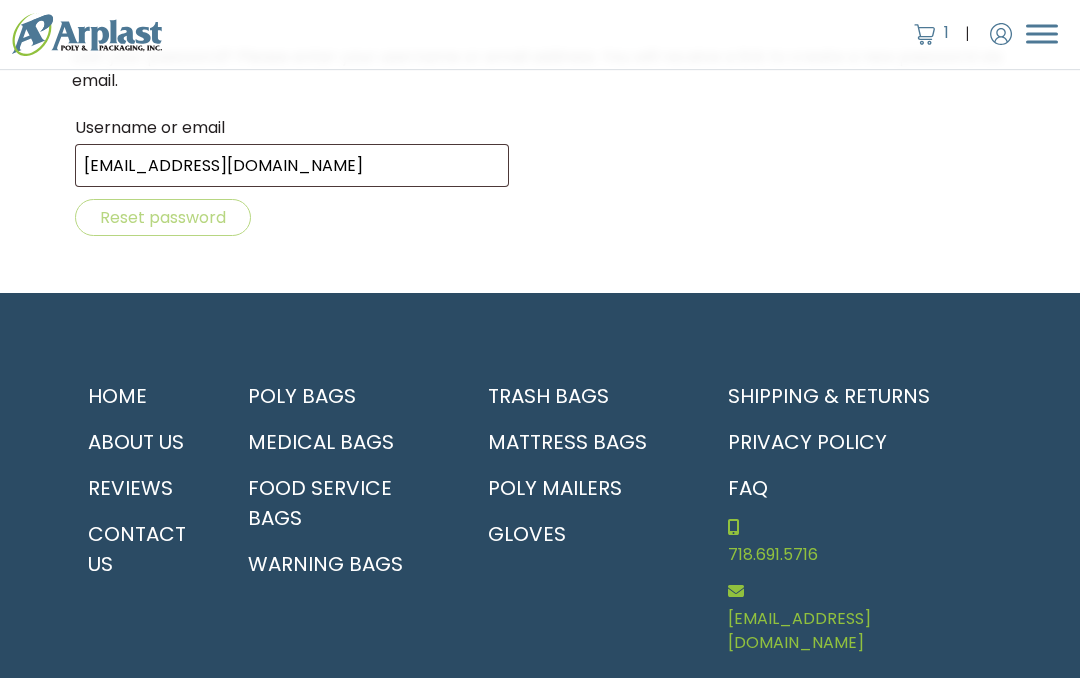 click on "Reset password" at bounding box center [540, 217] 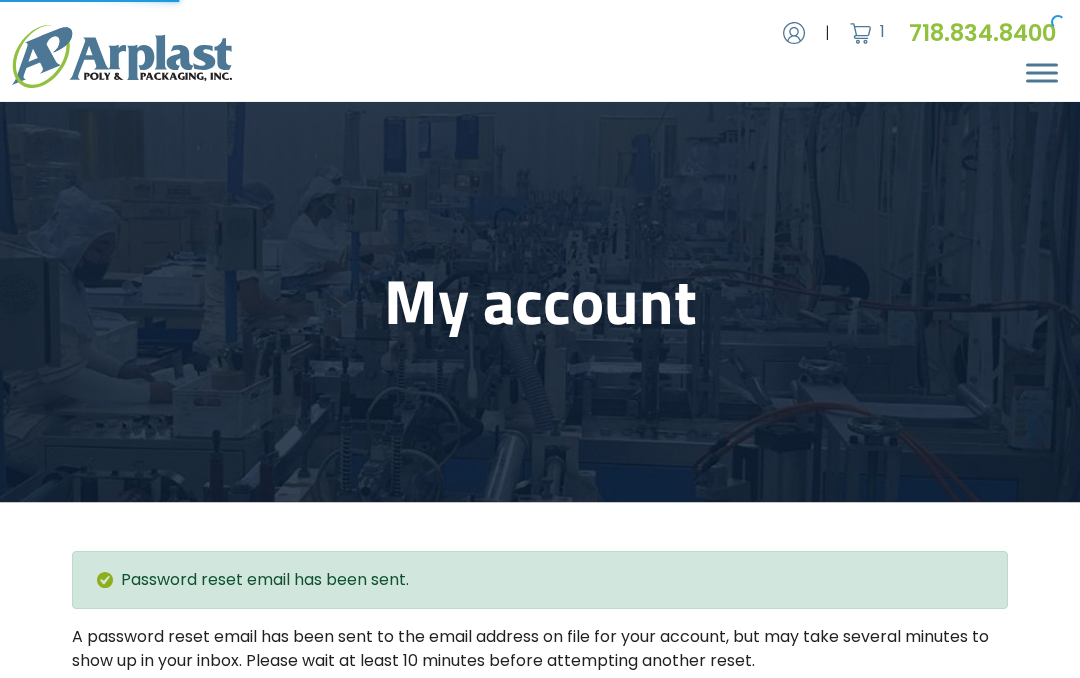scroll, scrollTop: 0, scrollLeft: 0, axis: both 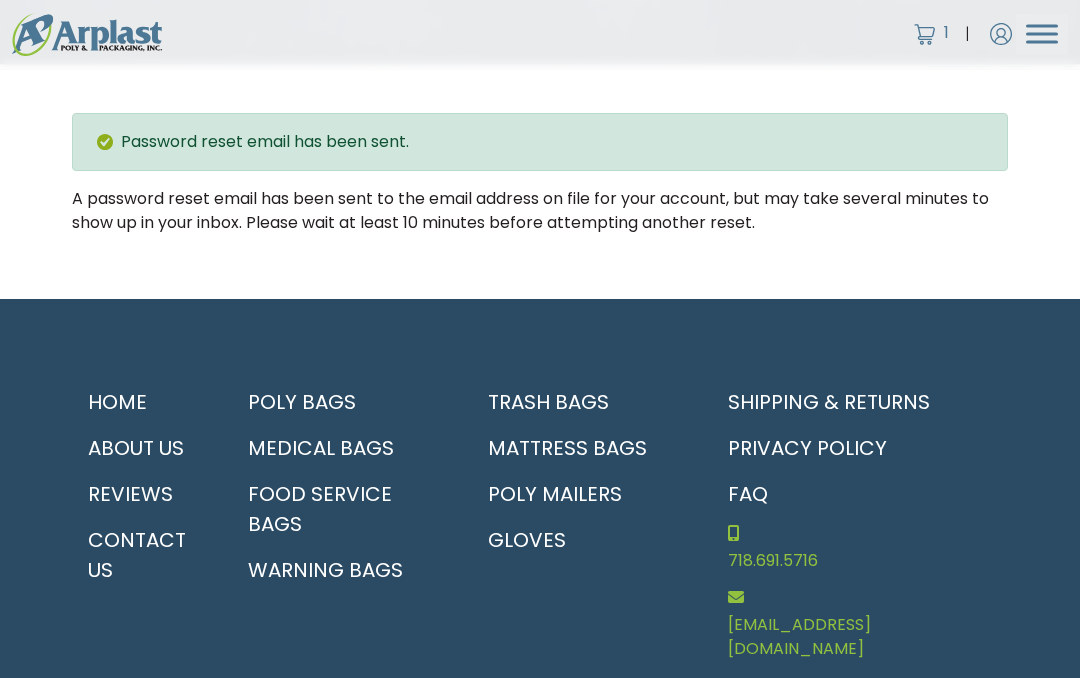 click on "Poly Bags" at bounding box center (340, 402) 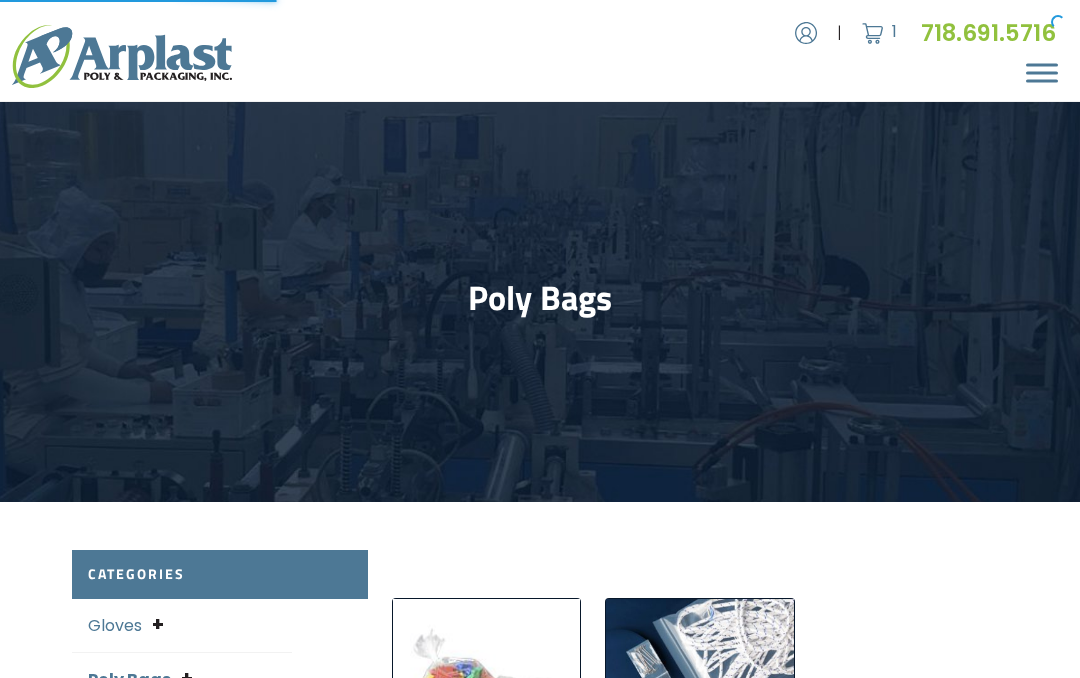 scroll, scrollTop: 0, scrollLeft: 0, axis: both 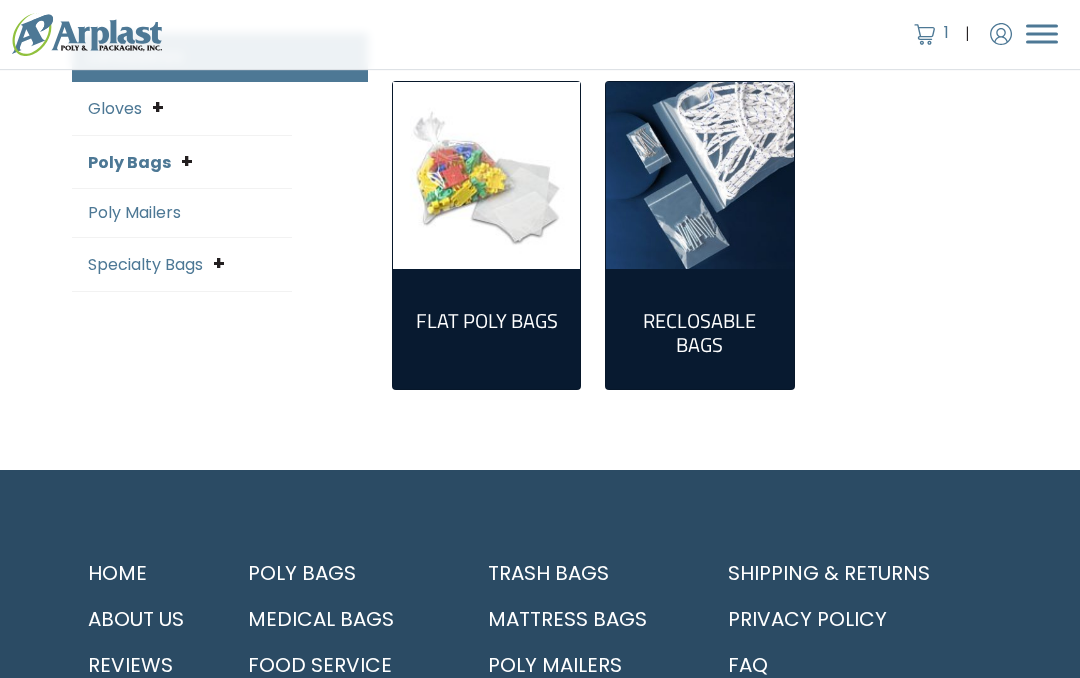 click on "Reclosable Bags  (161)" at bounding box center [699, 333] 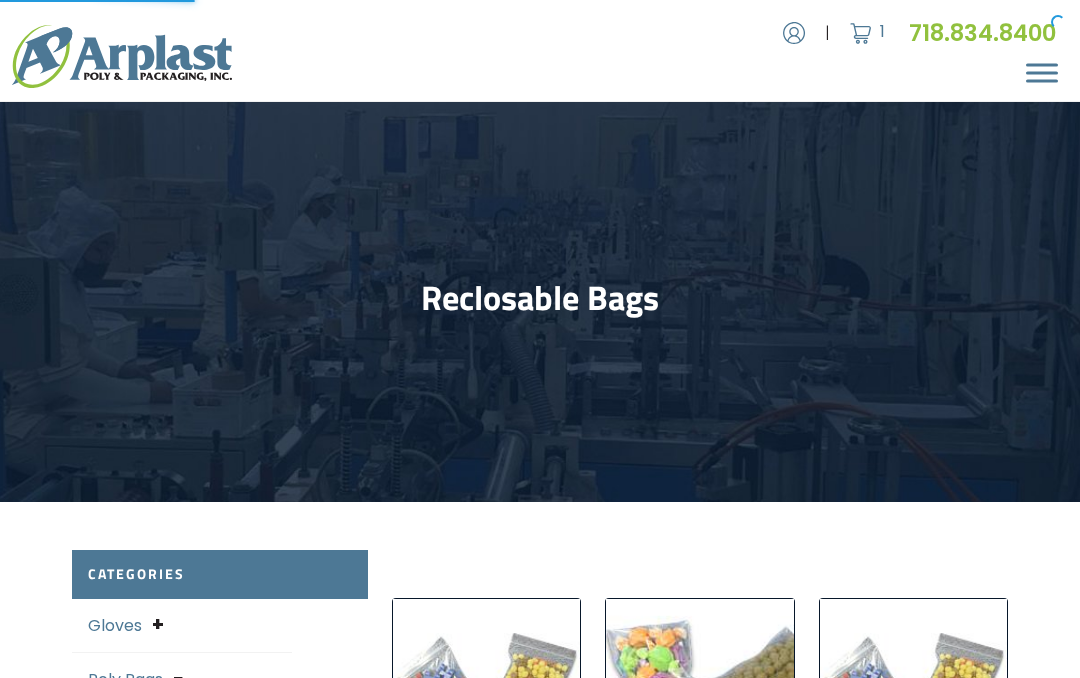 scroll, scrollTop: 0, scrollLeft: 0, axis: both 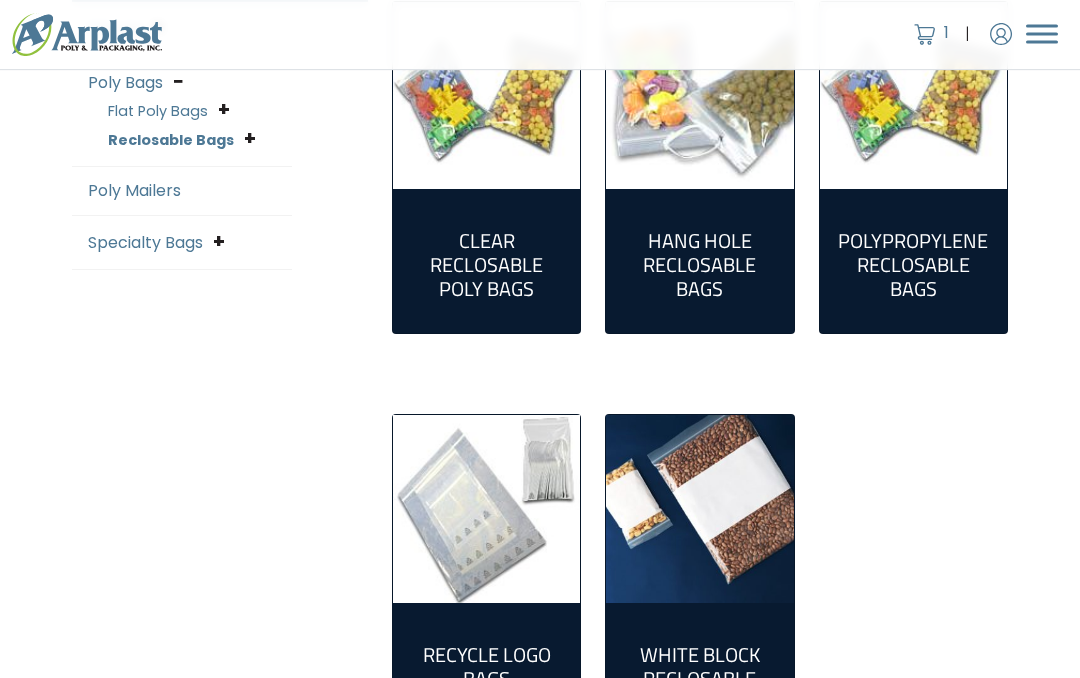 click on "Clear Reclosable Poly  Bags  (86)" at bounding box center (486, 265) 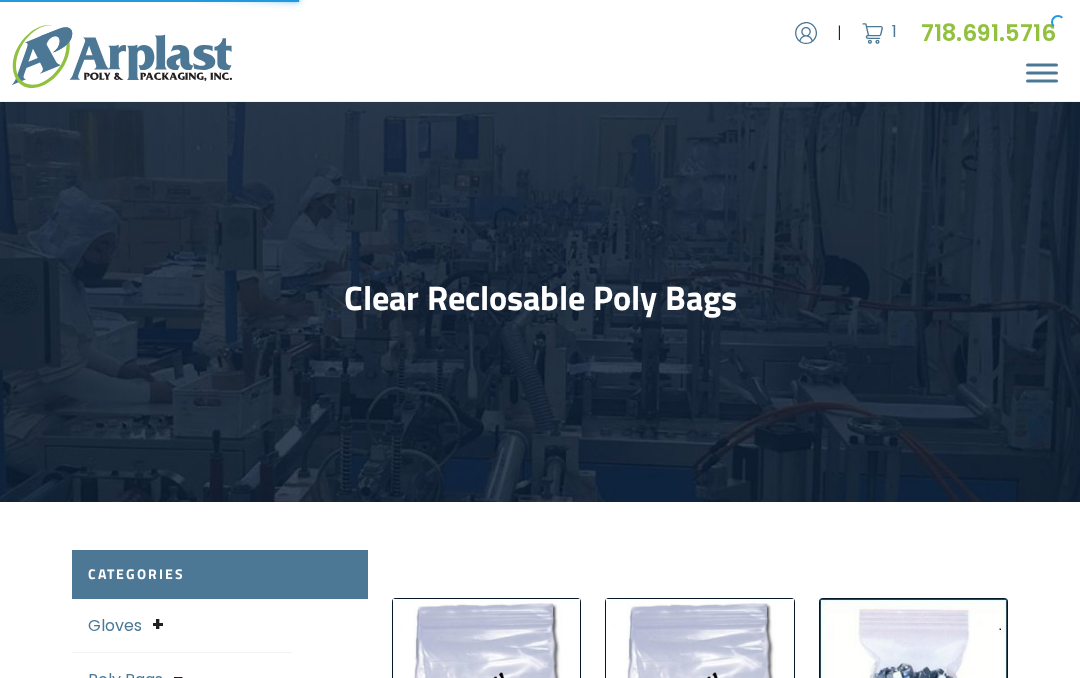 scroll, scrollTop: 0, scrollLeft: 0, axis: both 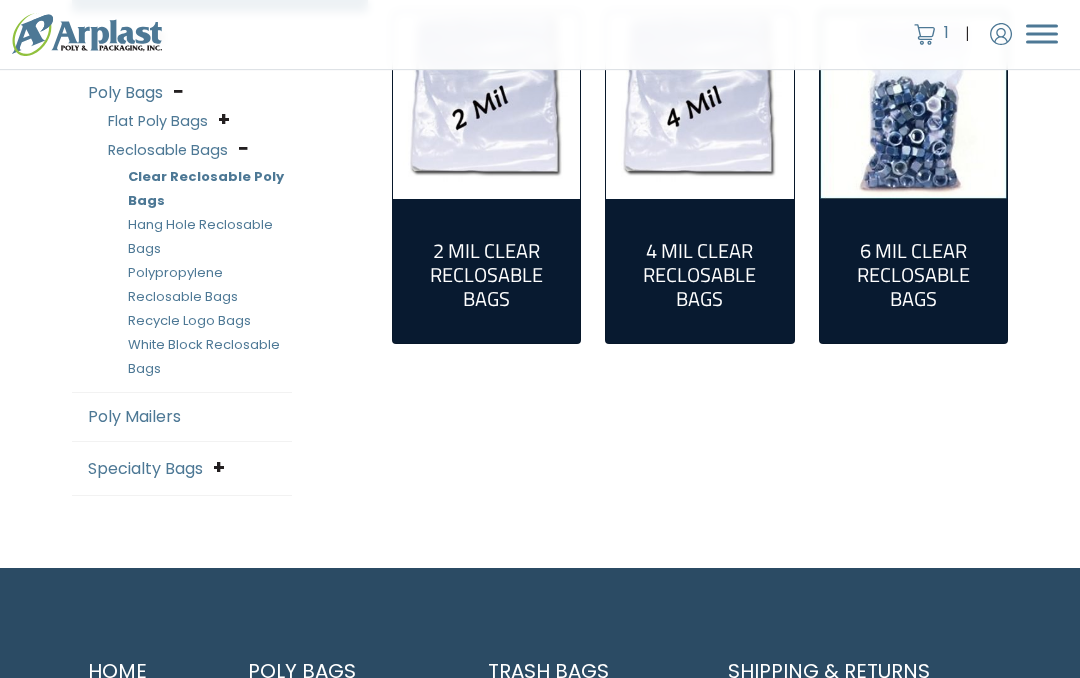 click on "2 Mil Clear Reclosable  Bags  (55)" at bounding box center (486, 275) 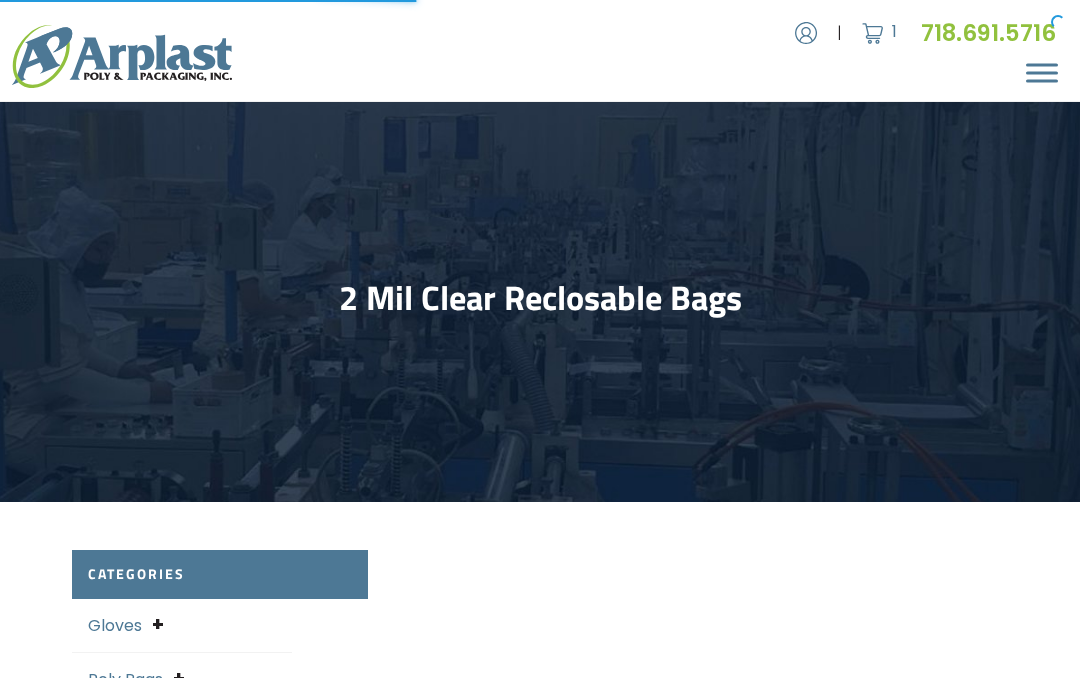 select on "25" 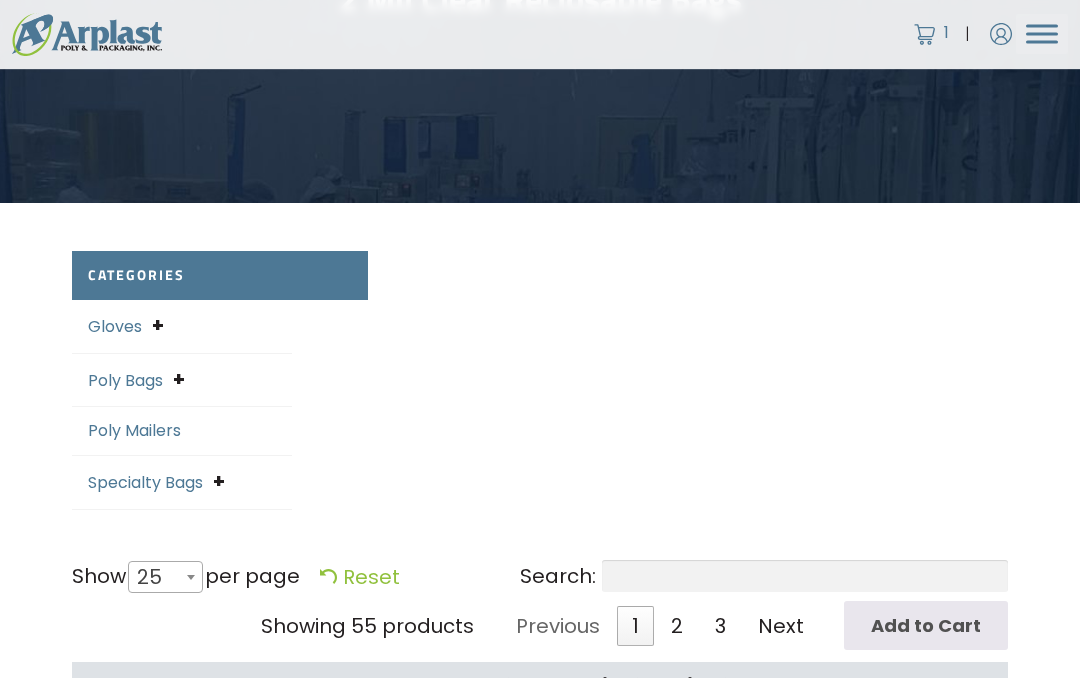 scroll, scrollTop: 322, scrollLeft: 0, axis: vertical 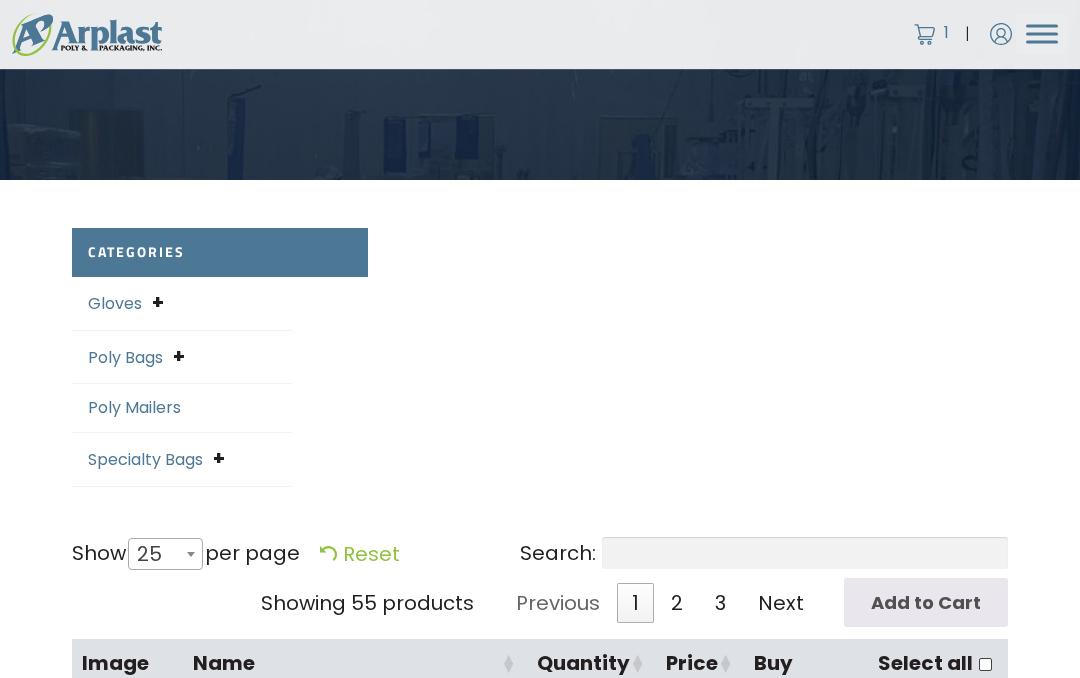 click on "Poly Bags" at bounding box center (125, 357) 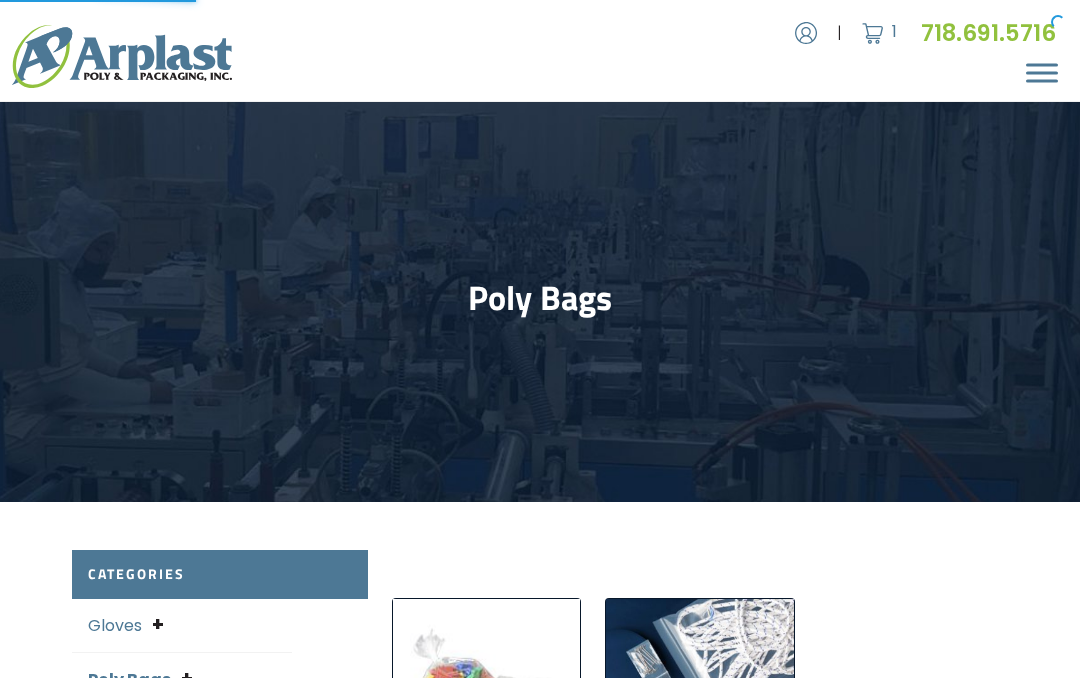 scroll, scrollTop: 0, scrollLeft: 0, axis: both 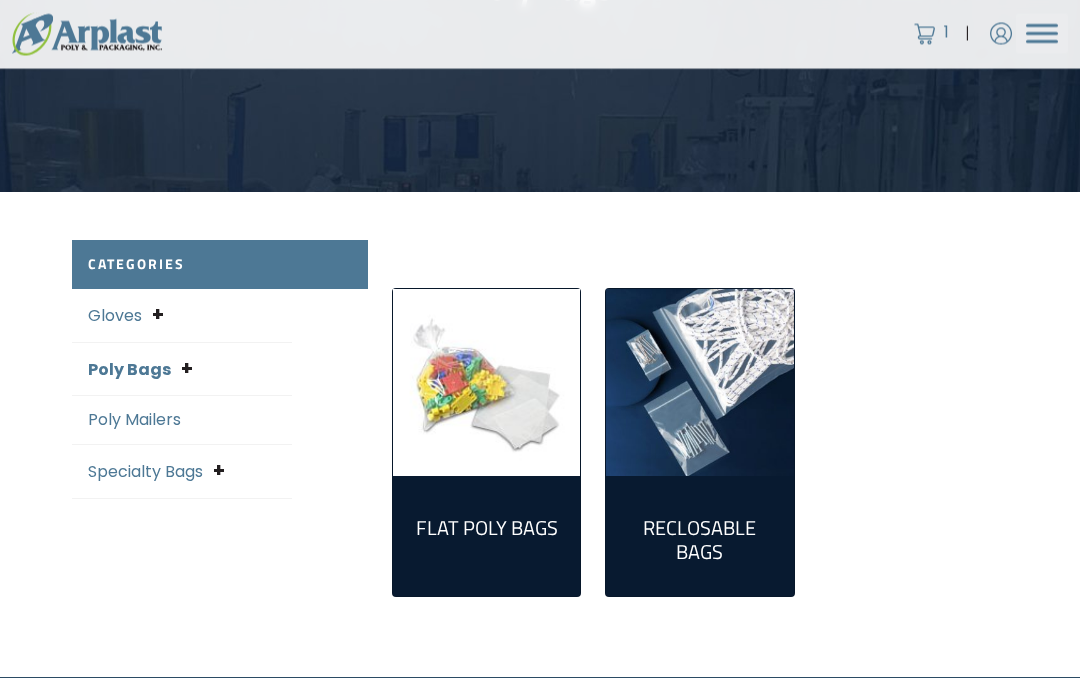 click on "Reclosable Bags  (161)" at bounding box center (699, 541) 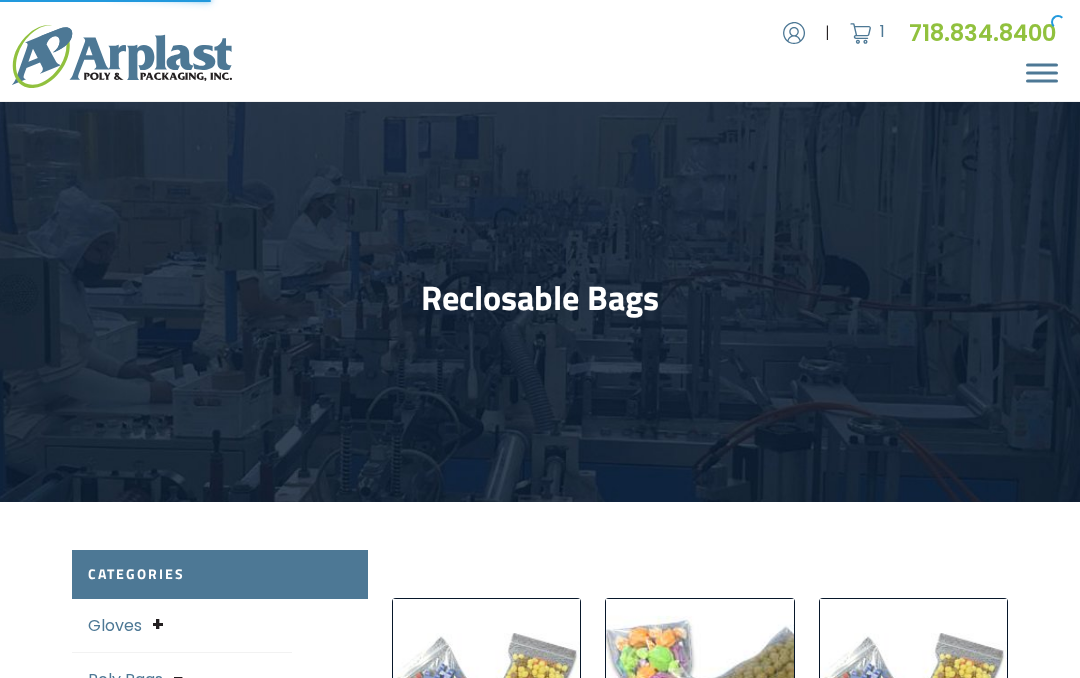scroll, scrollTop: 0, scrollLeft: 0, axis: both 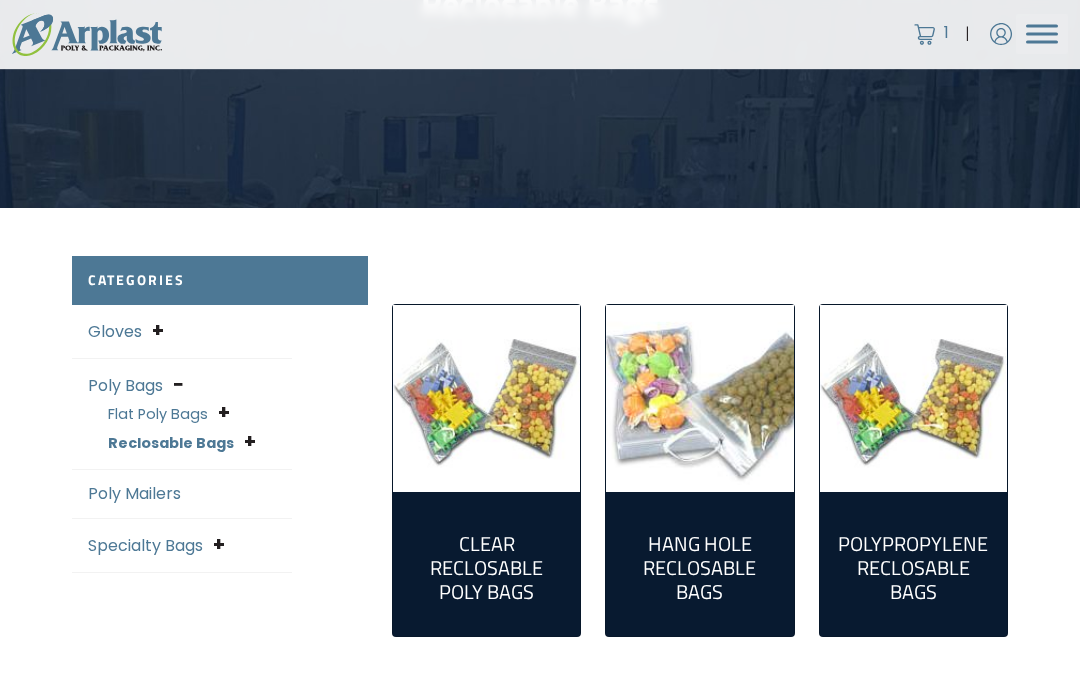 click on "Reclosable Bags" at bounding box center (171, 443) 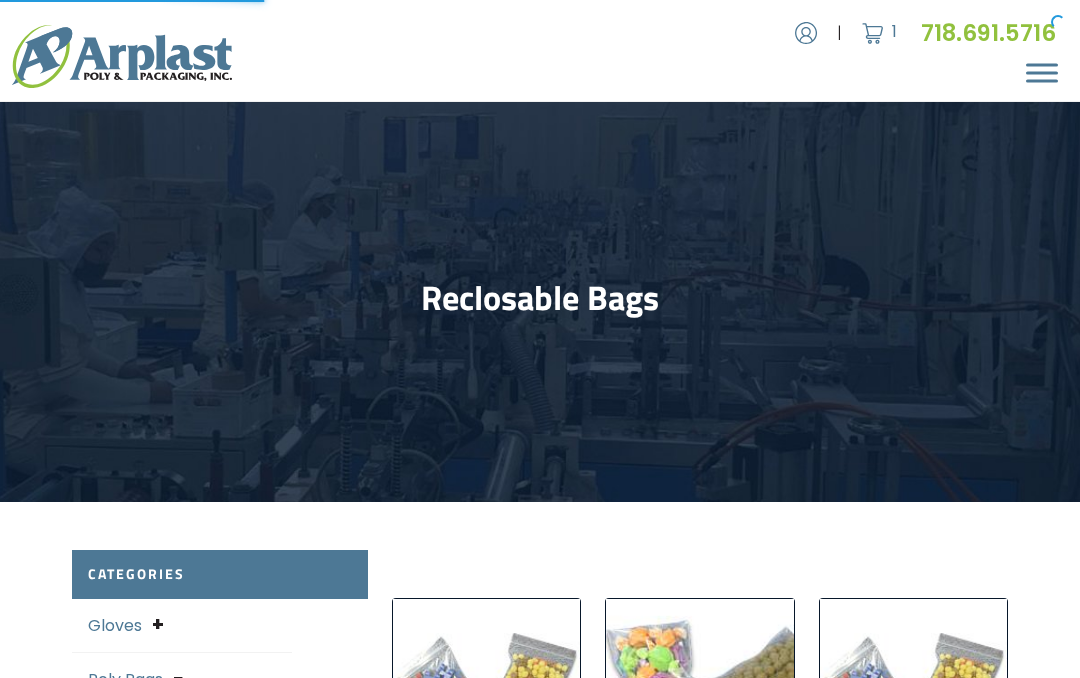scroll, scrollTop: 0, scrollLeft: 0, axis: both 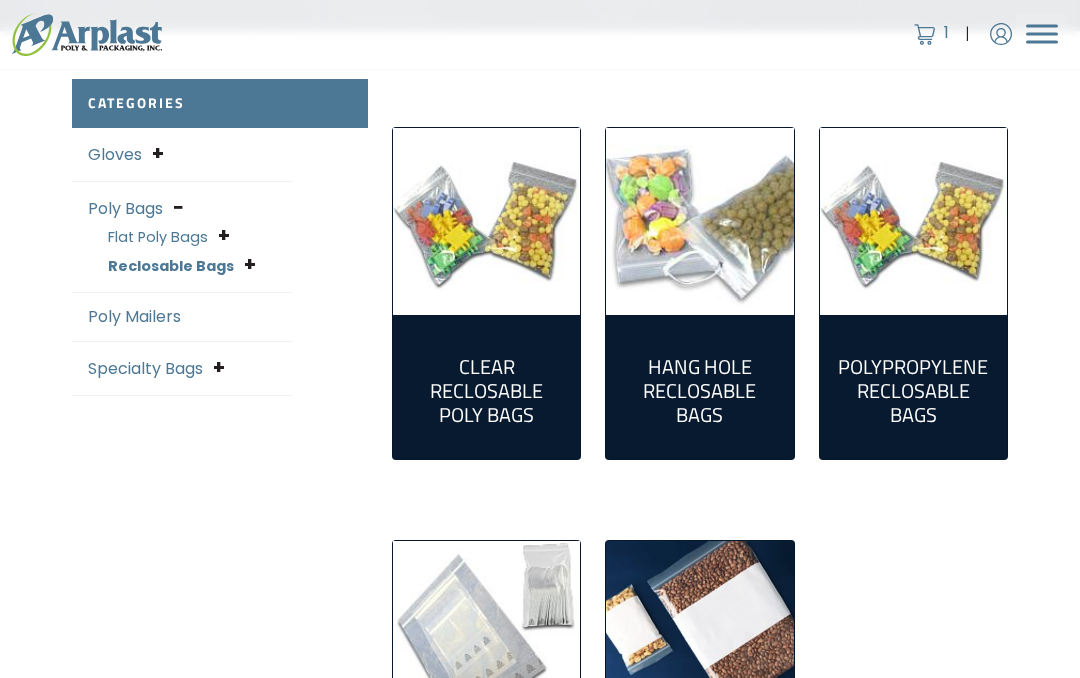 click on "Hang Hole Reclosable Bags  (17)" at bounding box center (699, 391) 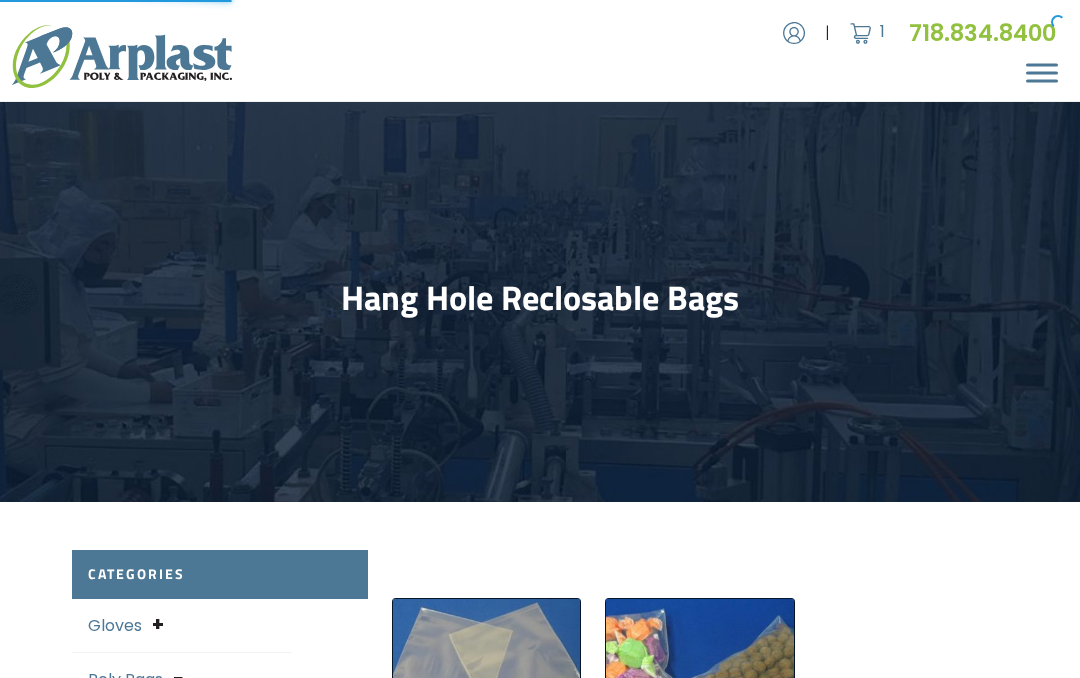 scroll, scrollTop: 0, scrollLeft: 0, axis: both 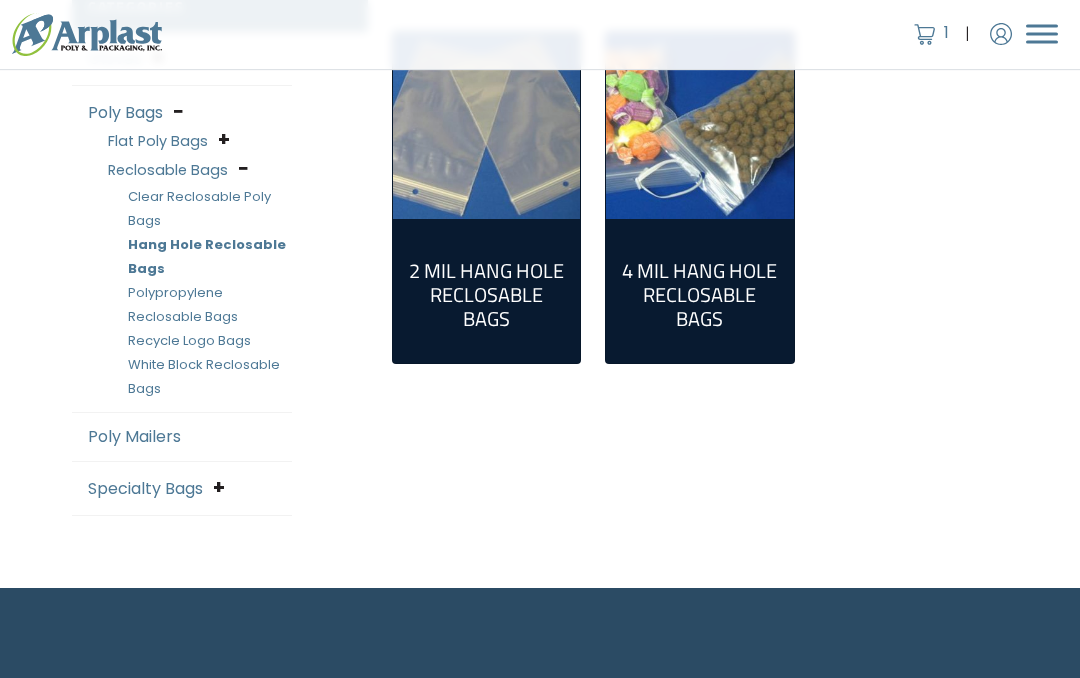 click on "2 Mil Hang Hole Reclosable Bags  (12)" at bounding box center (486, 295) 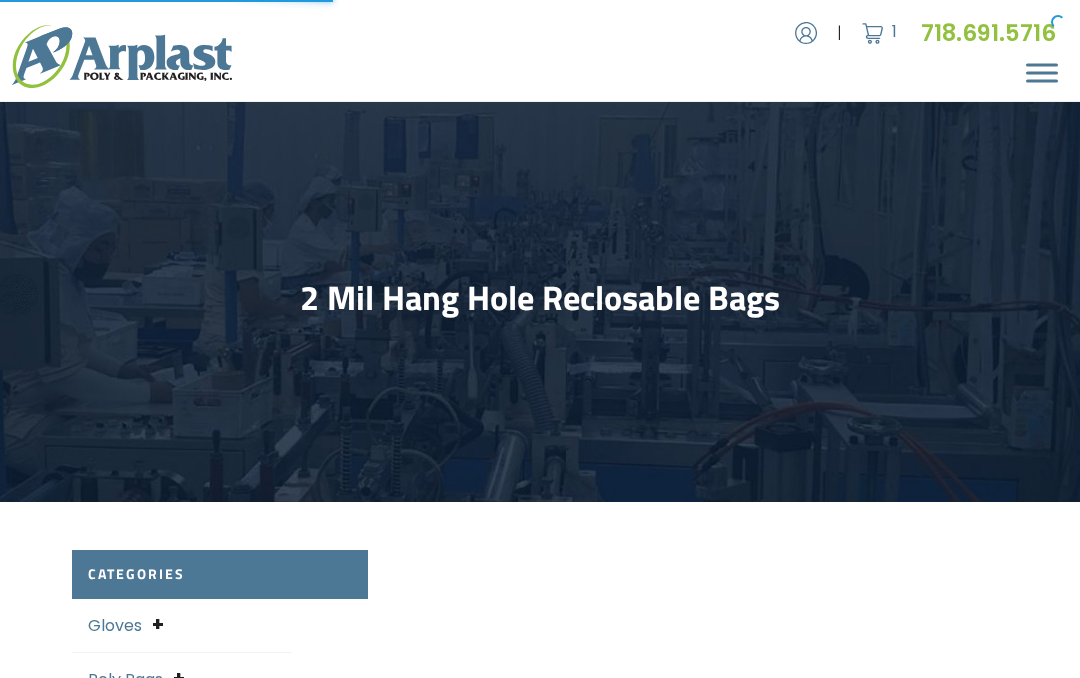 select on "25" 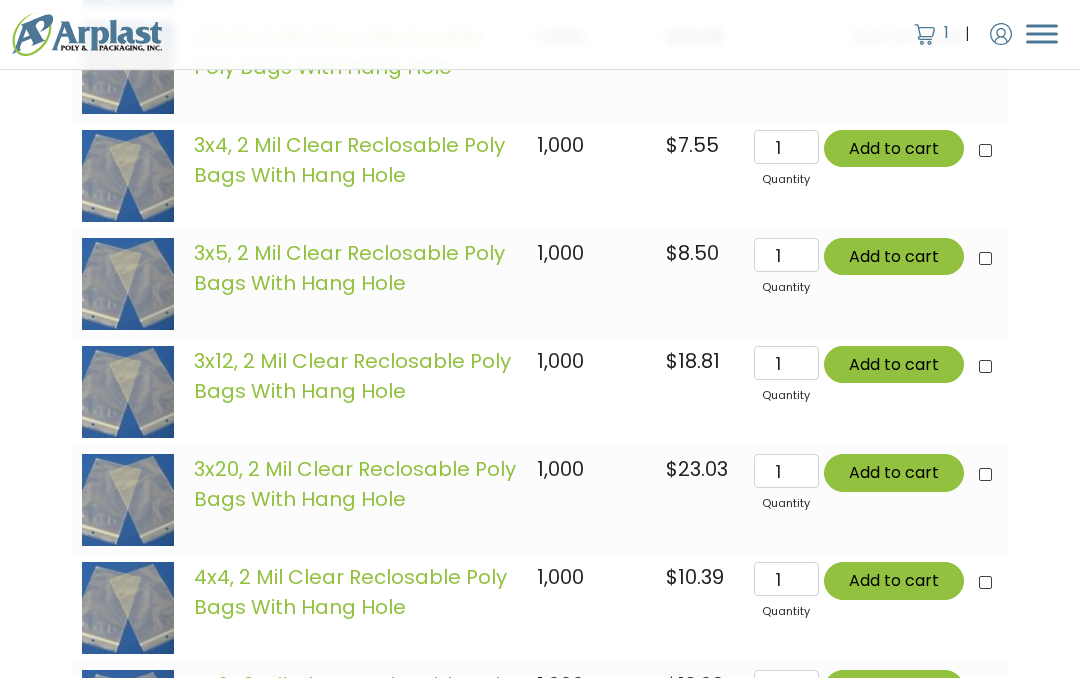 scroll, scrollTop: 1213, scrollLeft: 0, axis: vertical 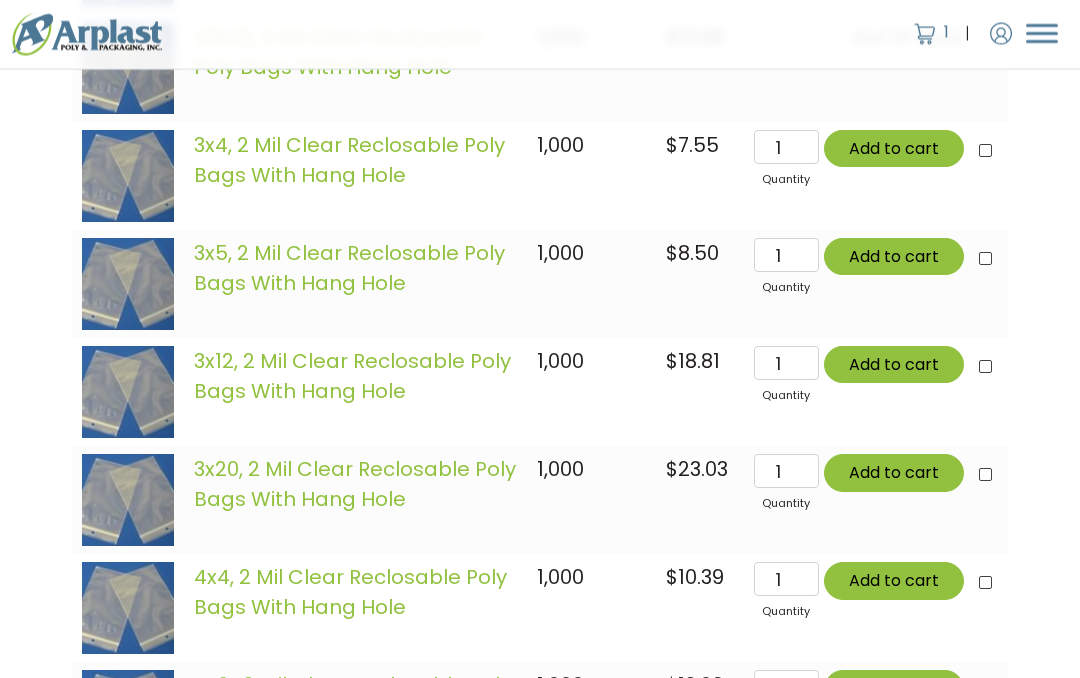 click on "Add to cart" 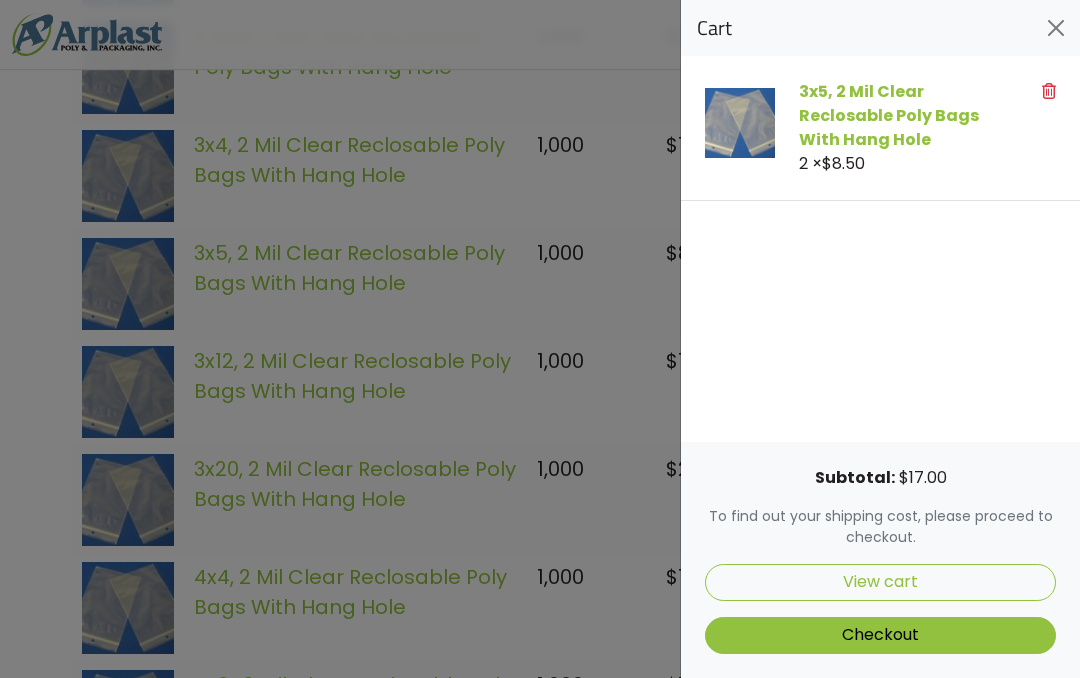 click on "View cart" at bounding box center [880, 582] 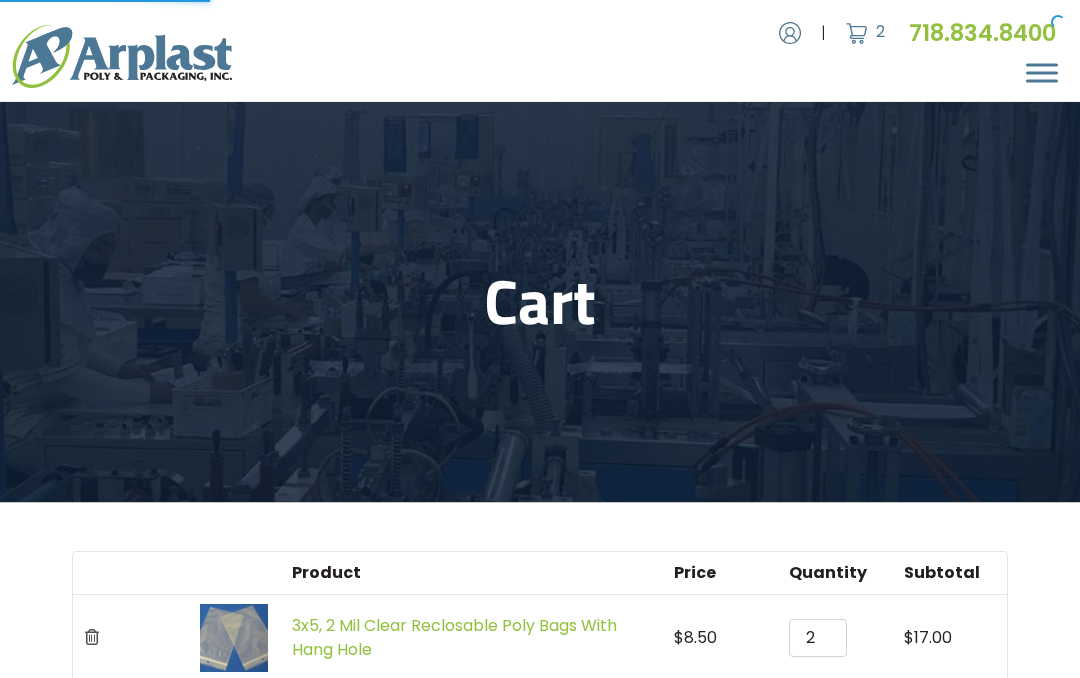 scroll, scrollTop: 0, scrollLeft: 0, axis: both 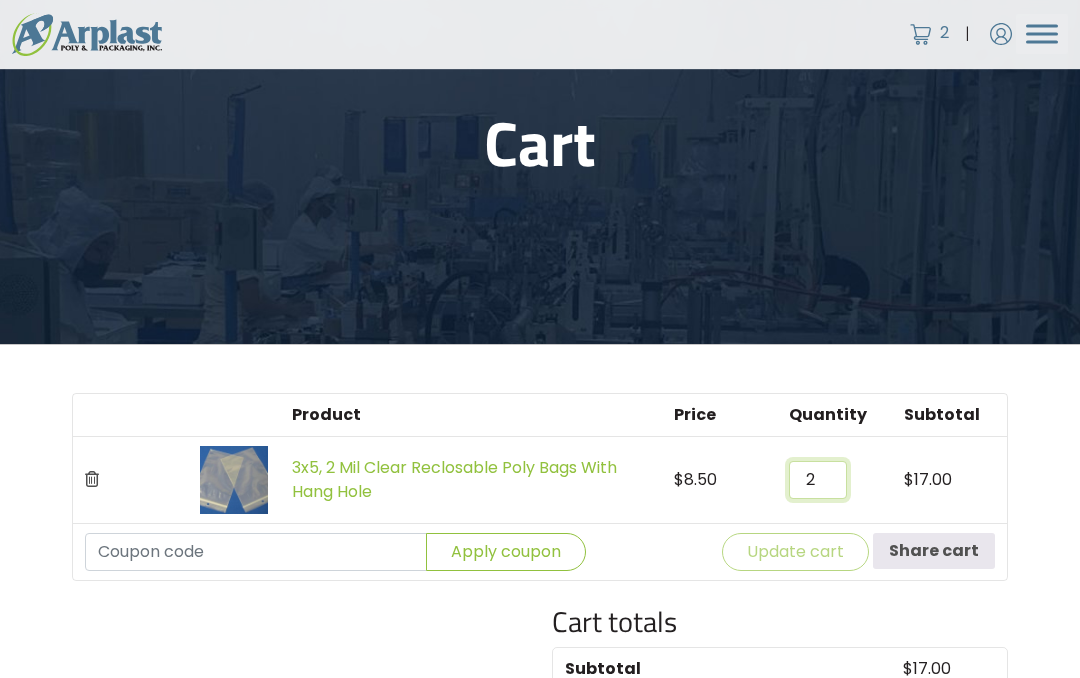 click on "2" at bounding box center [818, 480] 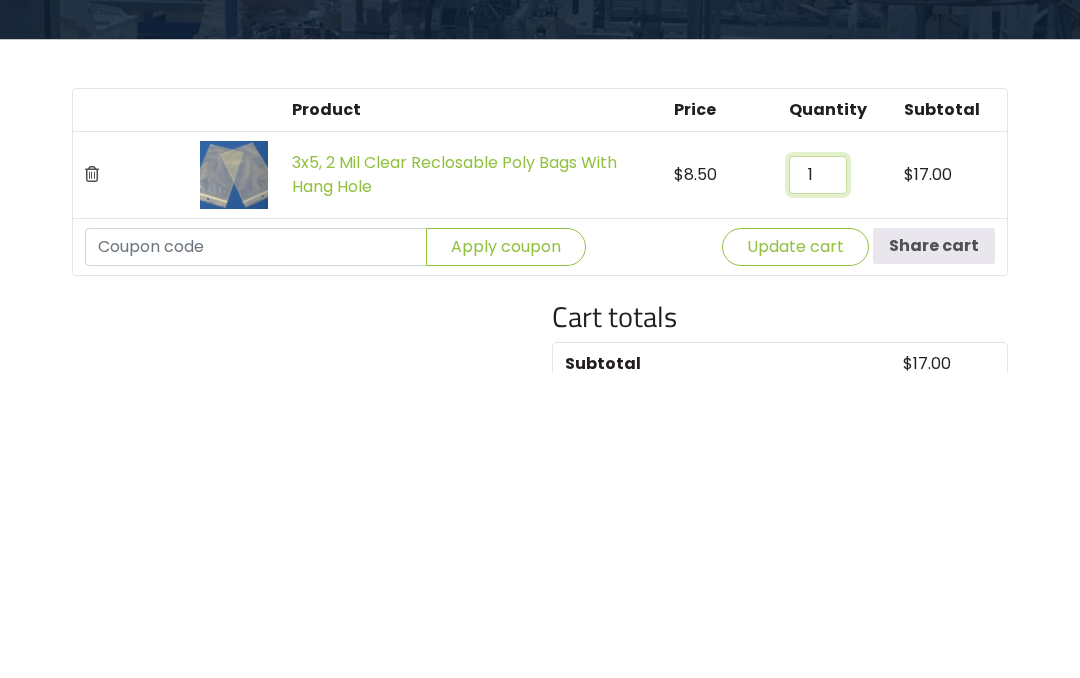 type on "1" 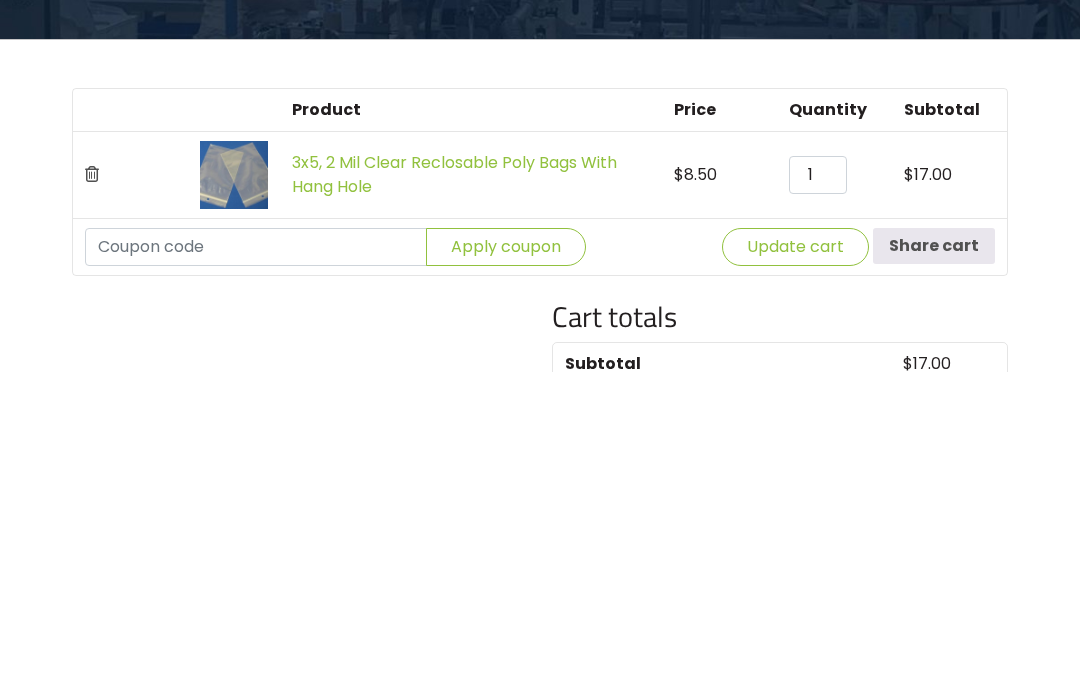 click on "Update cart" at bounding box center (795, 552) 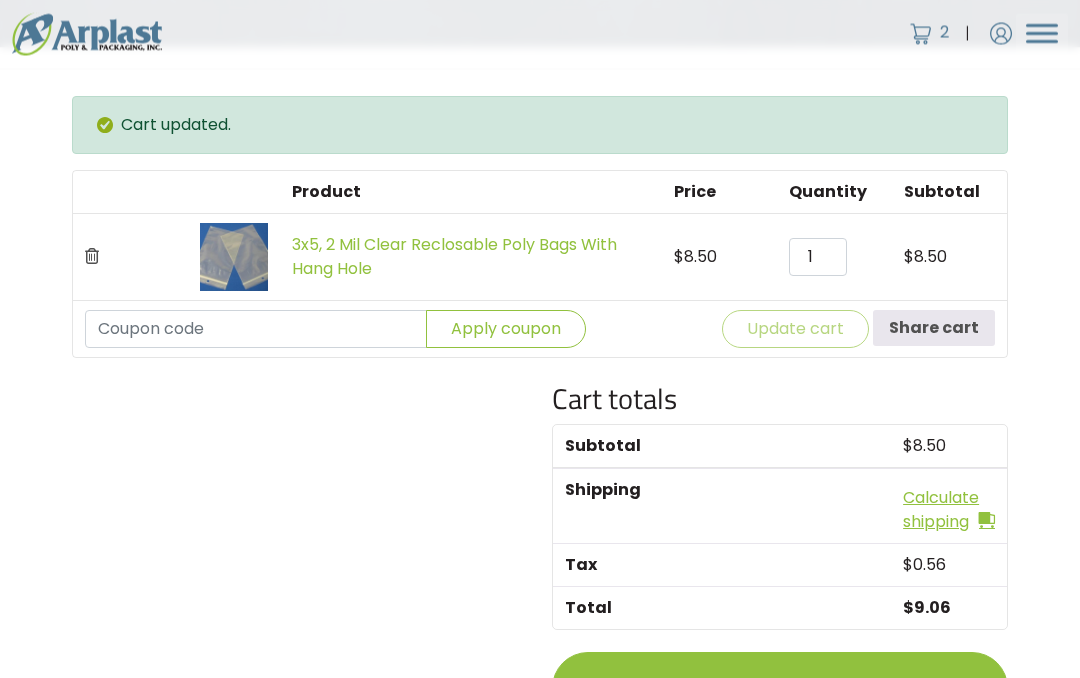 scroll, scrollTop: 450, scrollLeft: 0, axis: vertical 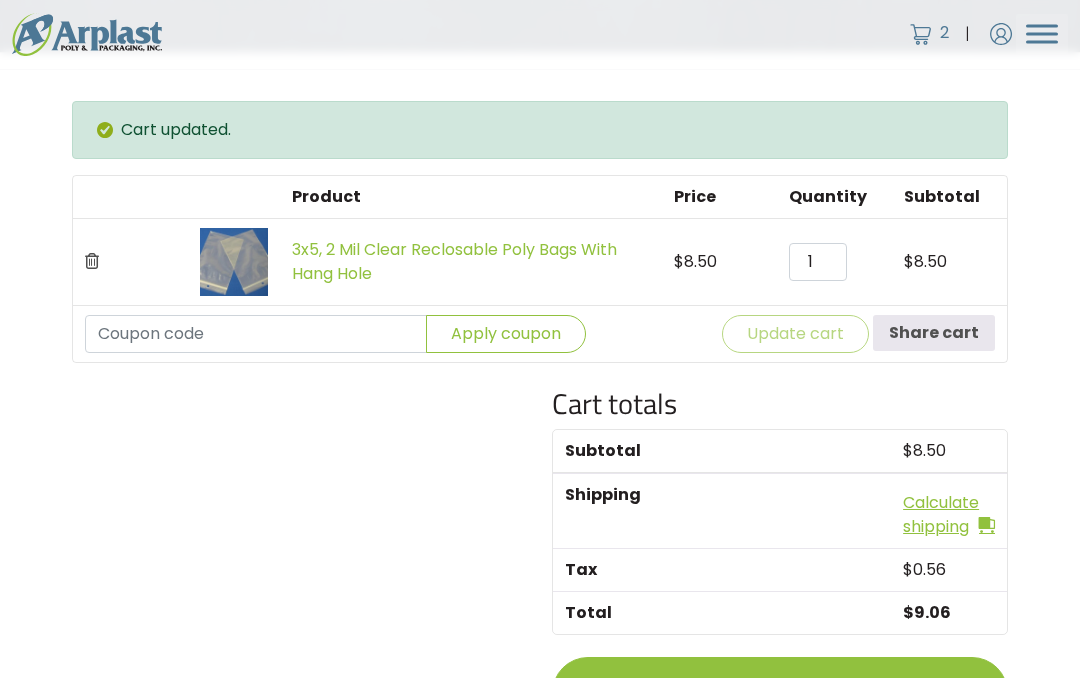 click on "Calculate shipping" at bounding box center (949, 515) 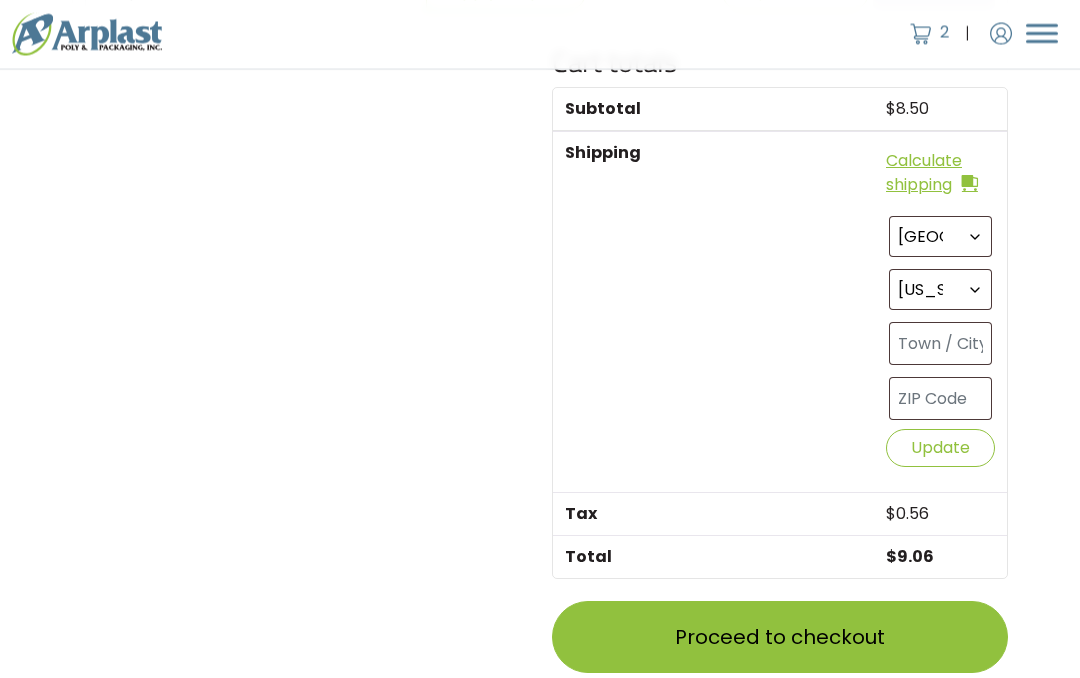 scroll, scrollTop: 797, scrollLeft: 0, axis: vertical 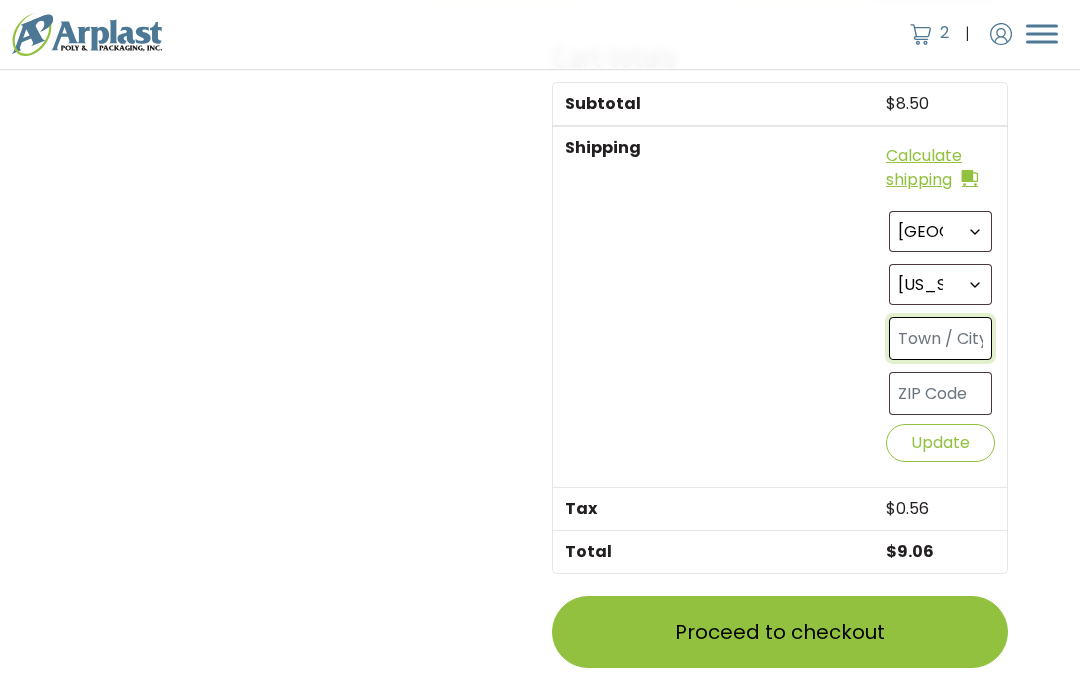 click at bounding box center [940, 338] 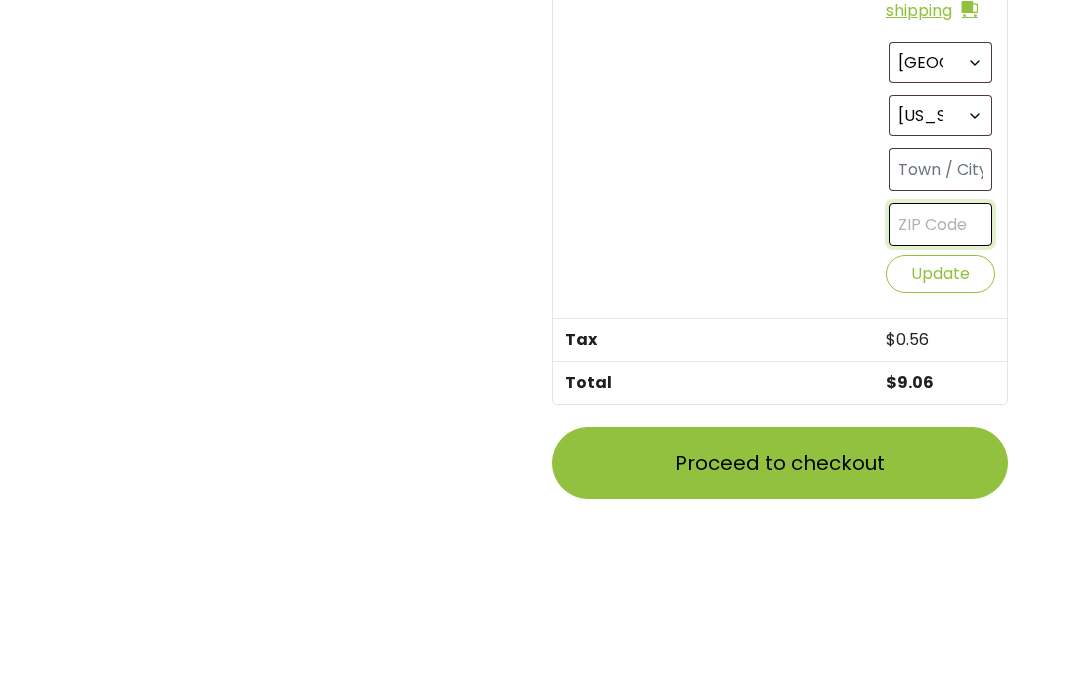 click at bounding box center (940, 393) 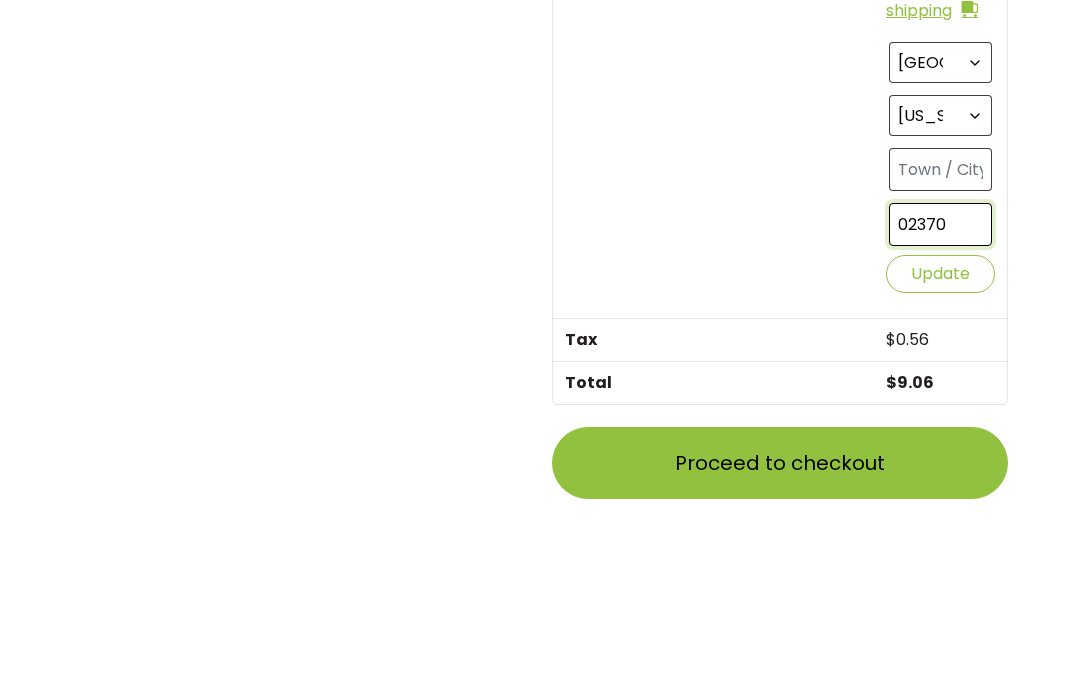 type on "02370" 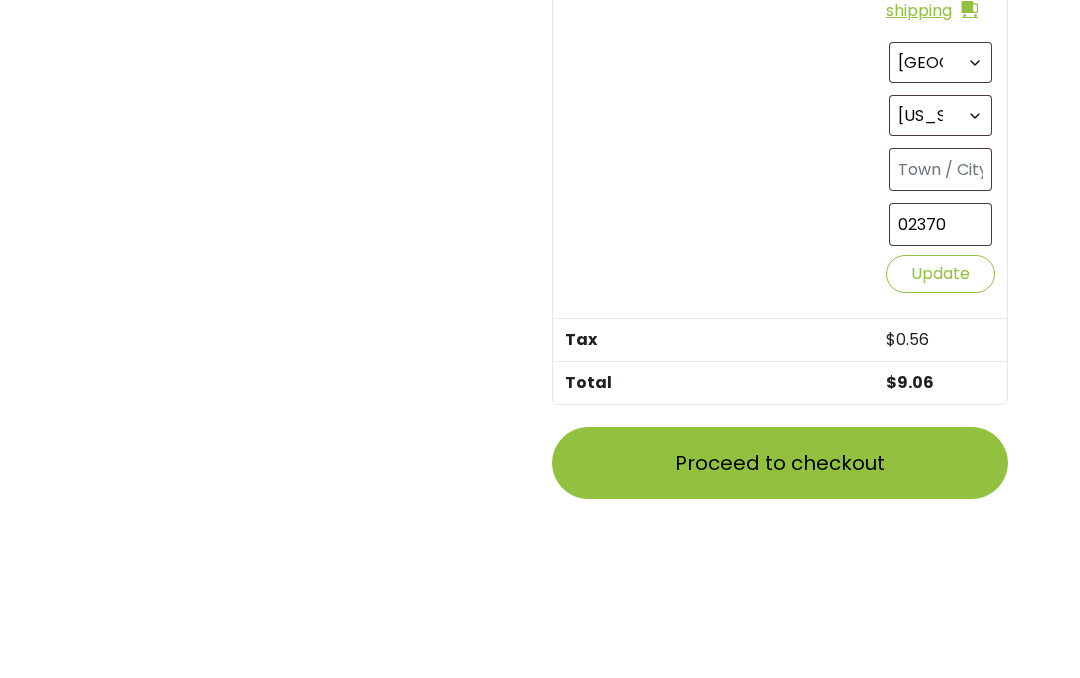 click on "Update" at bounding box center (940, 442) 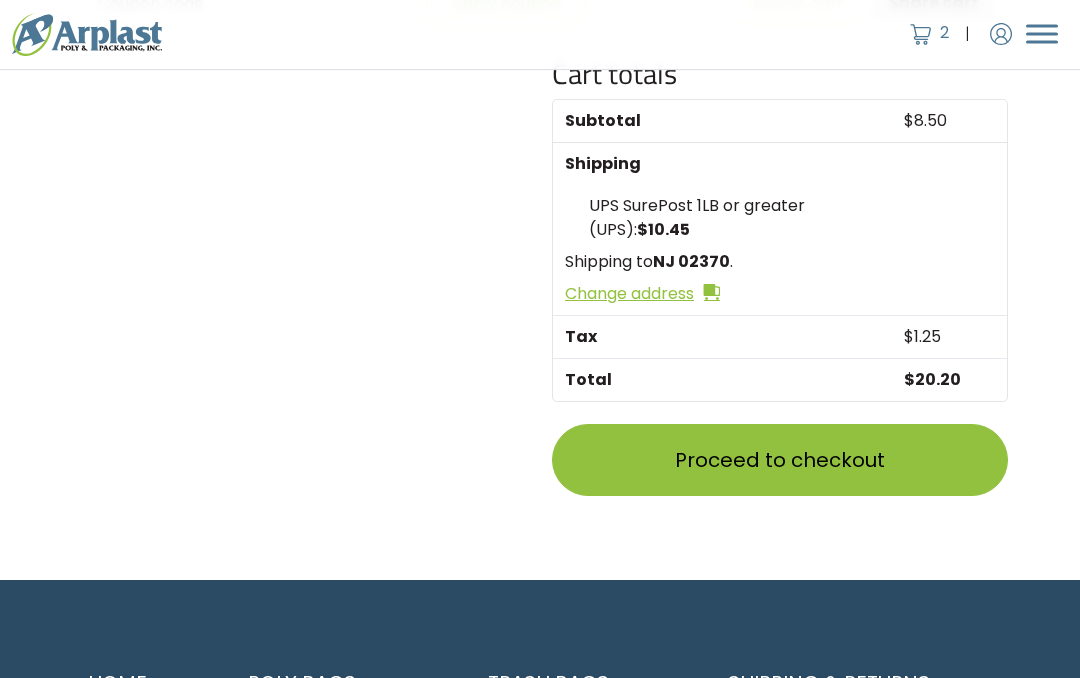 scroll, scrollTop: 794, scrollLeft: 0, axis: vertical 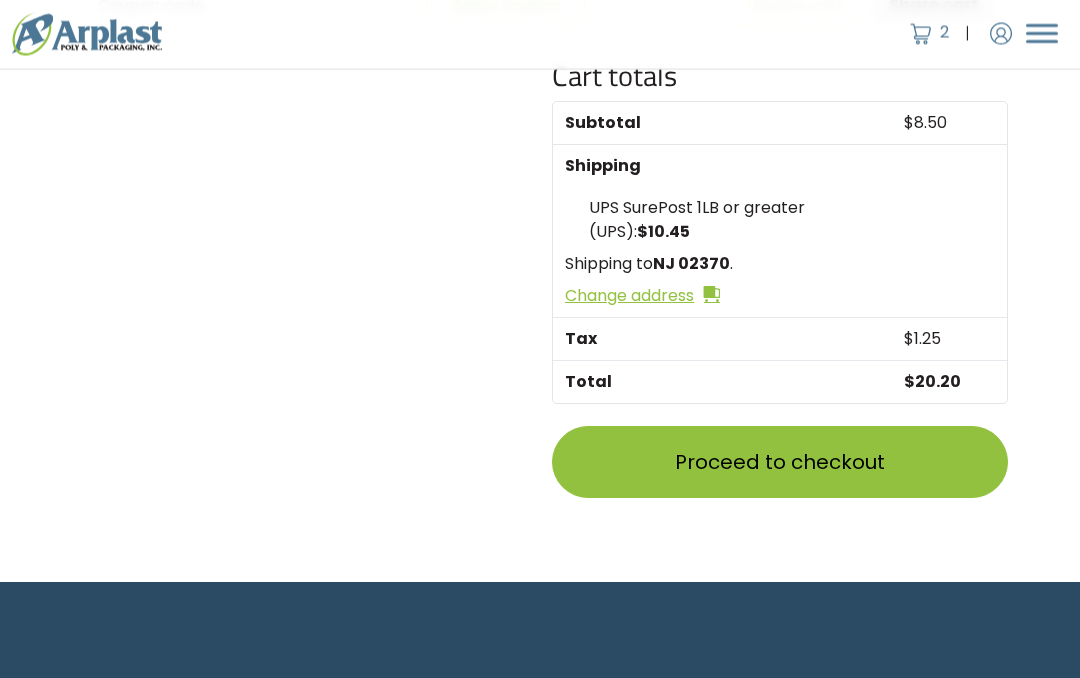 click on "Proceed to checkout" at bounding box center (780, 463) 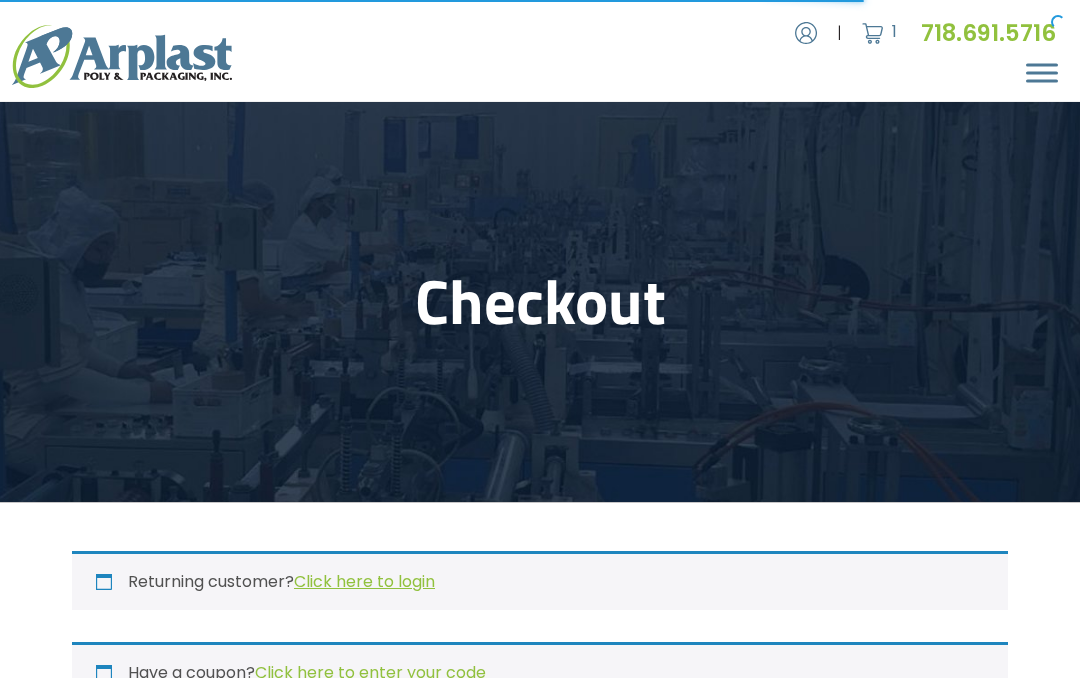 select on "NJ" 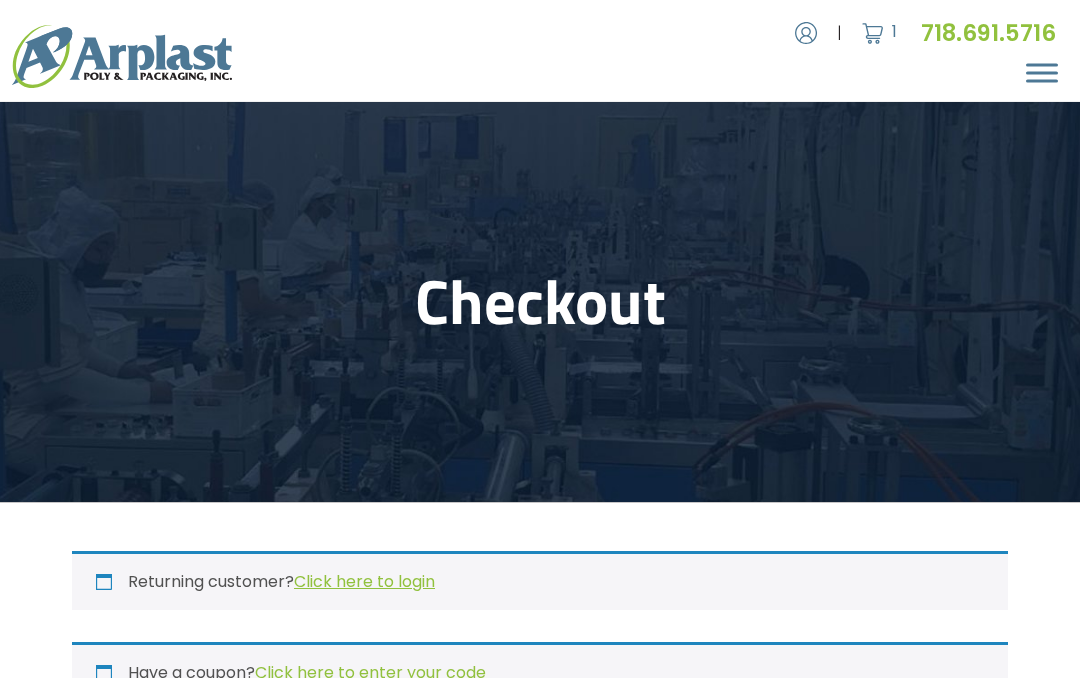 click on "Click here to login" at bounding box center [364, 581] 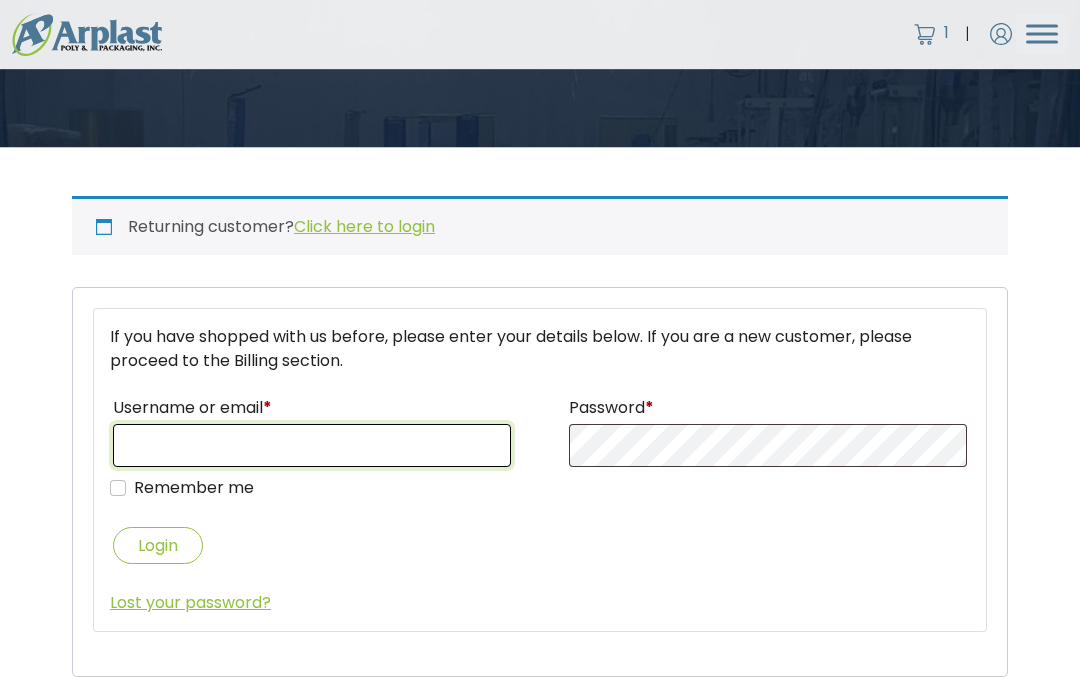 click on "Username or email  *" at bounding box center (312, 445) 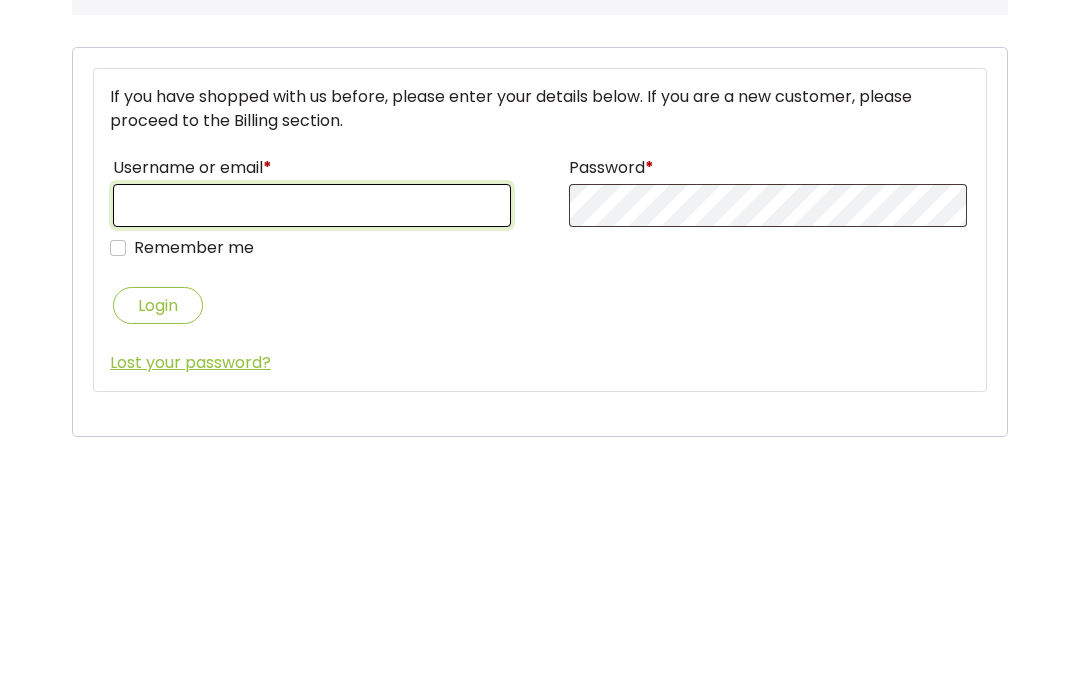 type on "[EMAIL_ADDRESS][DOMAIN_NAME]" 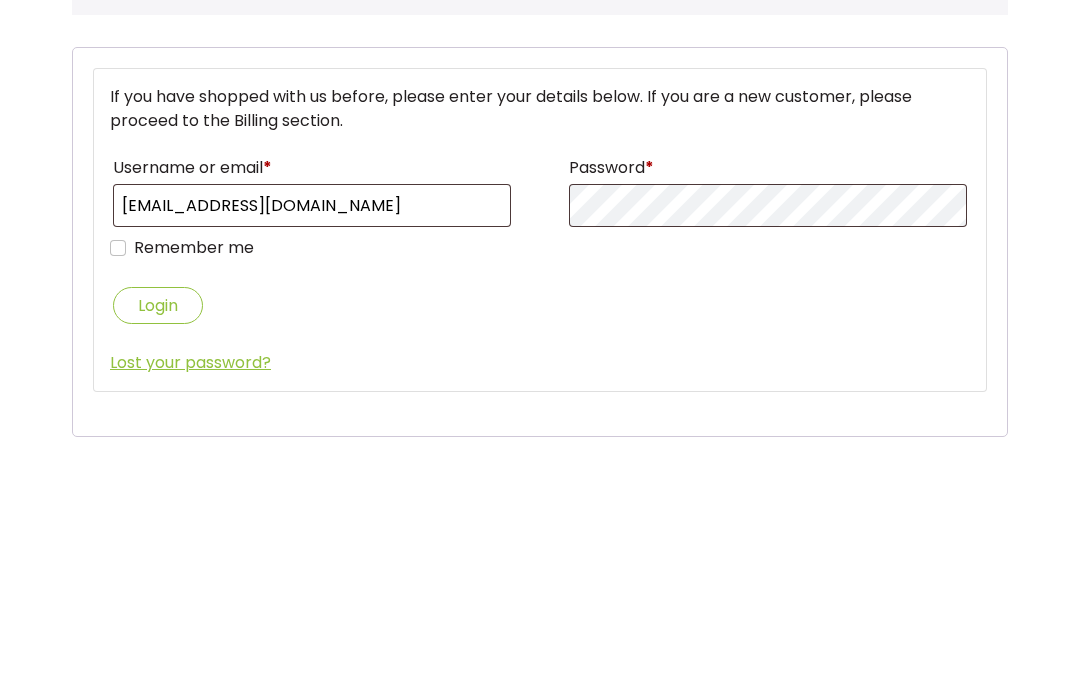 click on "Login" at bounding box center [158, 546] 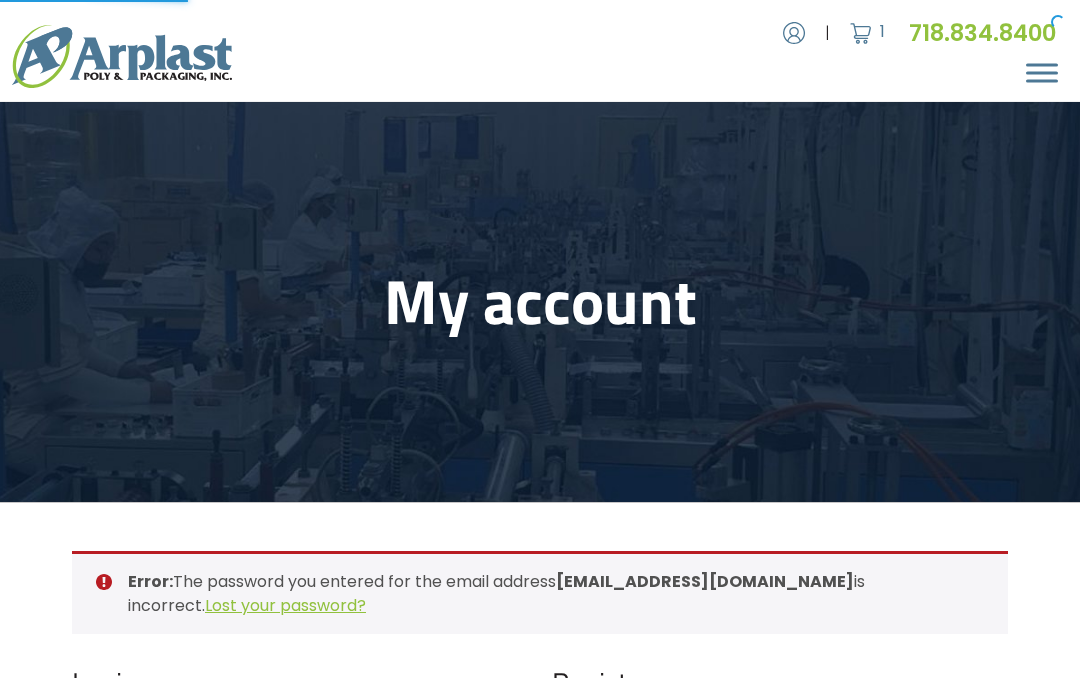scroll, scrollTop: 0, scrollLeft: 0, axis: both 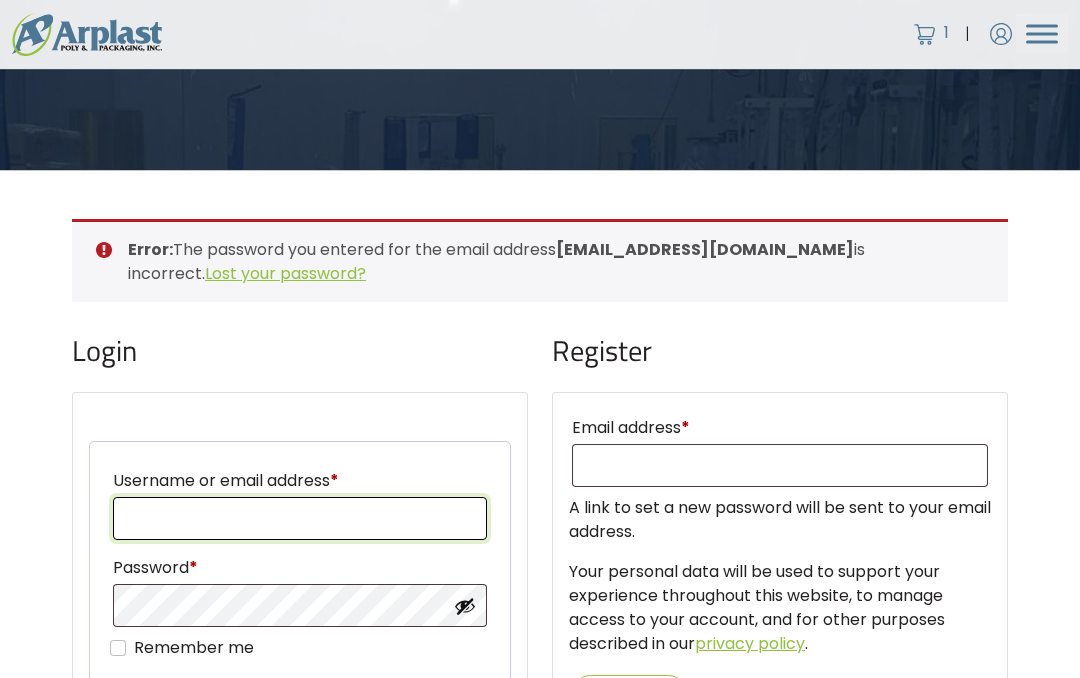 click on "Username or email address  *" at bounding box center (300, 518) 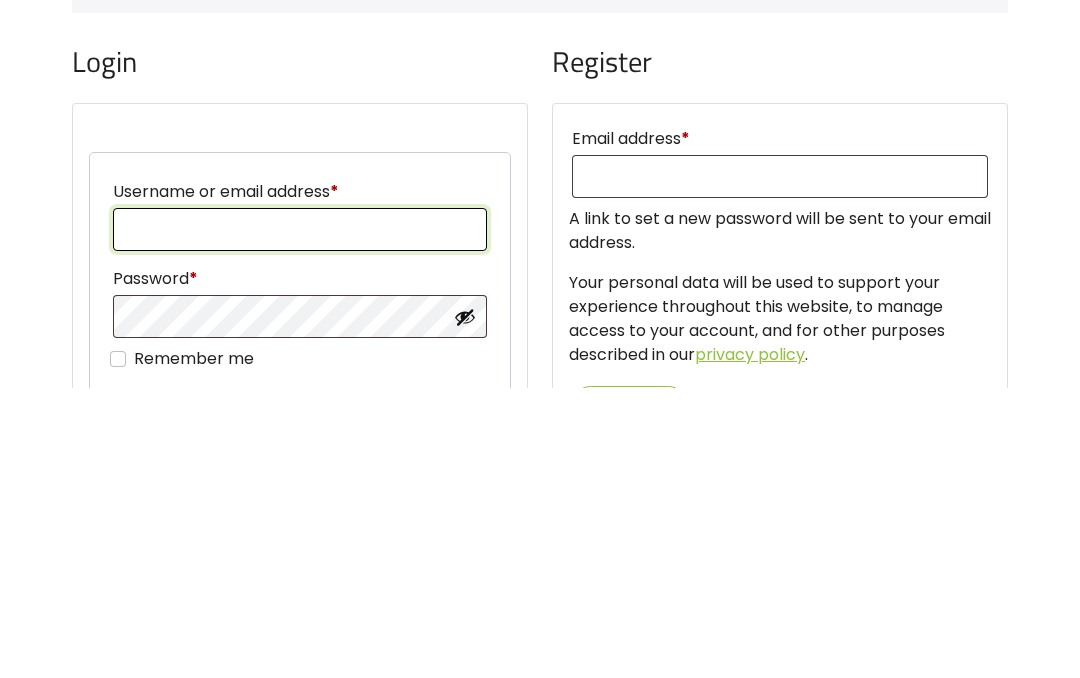 click on "Username or email address  *" at bounding box center (300, 519) 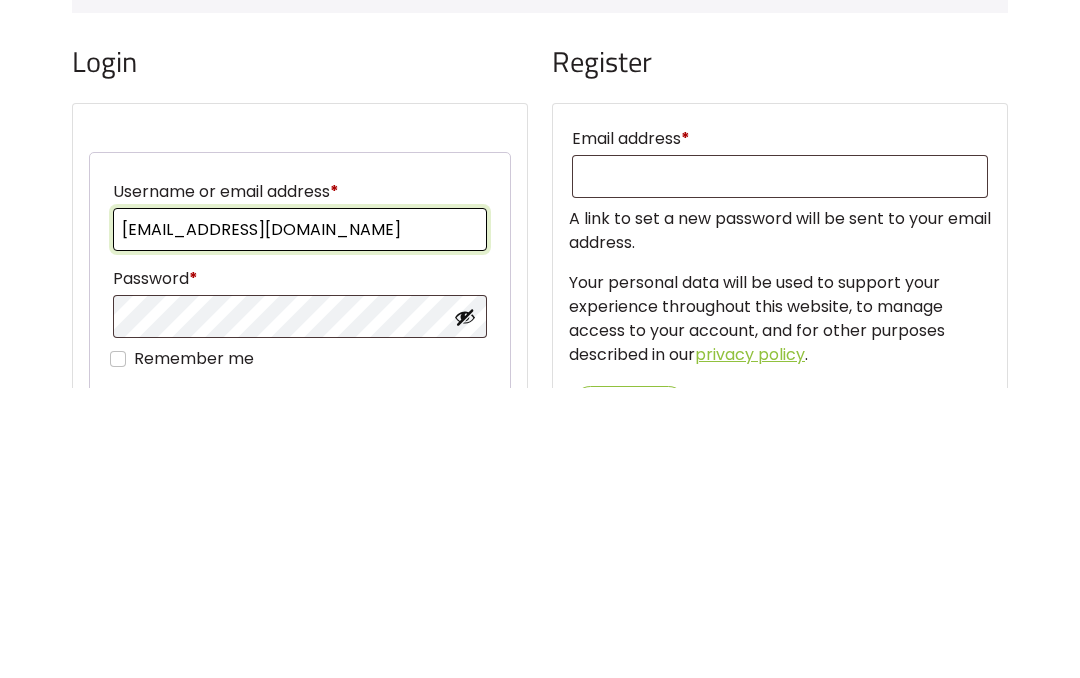 type on "[EMAIL_ADDRESS][DOMAIN_NAME]" 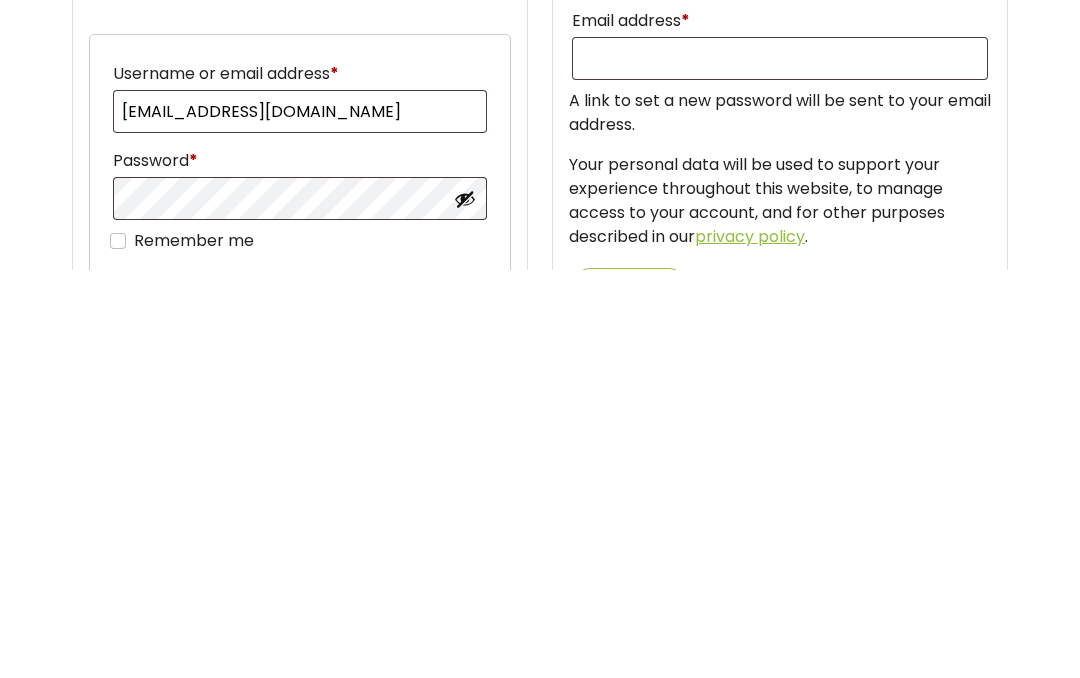 click at bounding box center (465, 607) 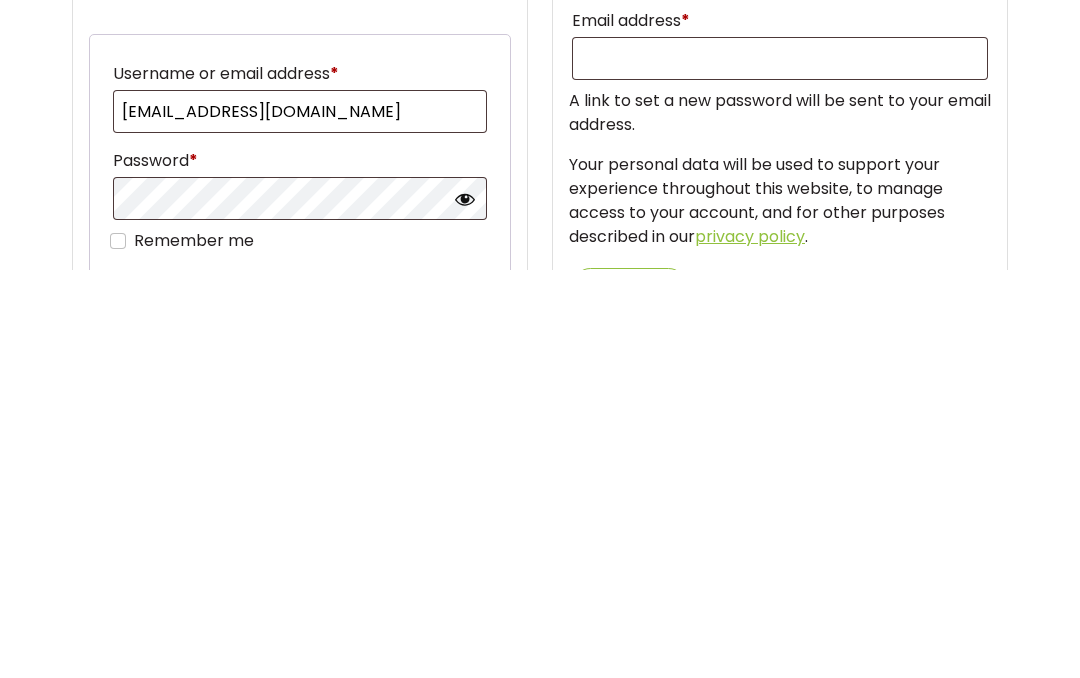click on "Remember me" at bounding box center (118, 649) 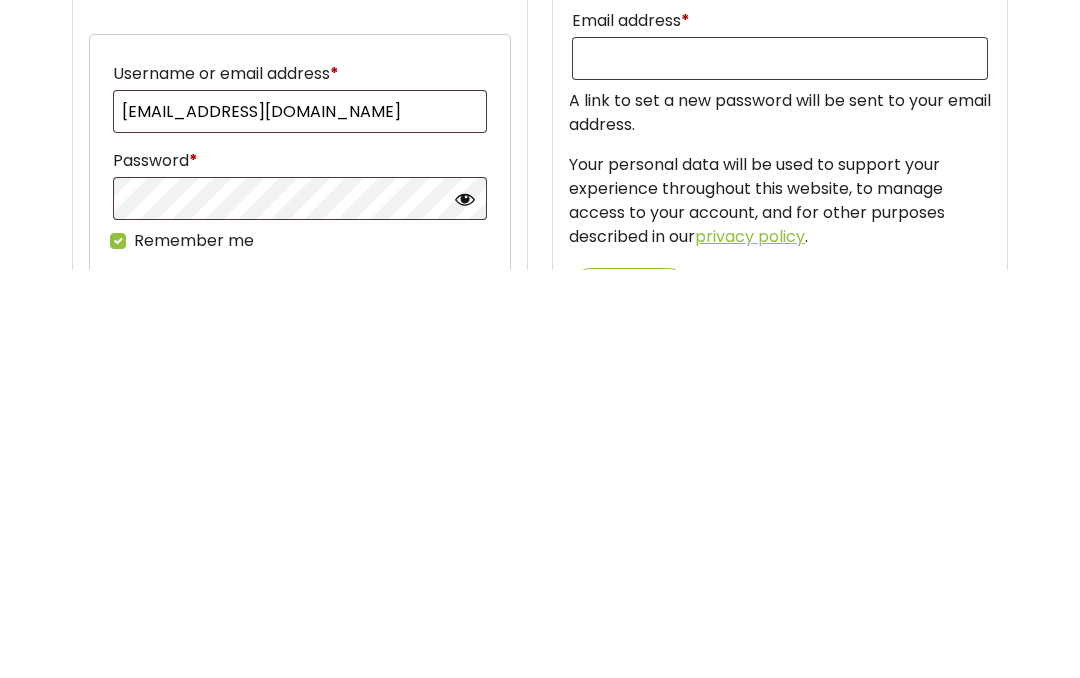 scroll, scrollTop: 740, scrollLeft: 0, axis: vertical 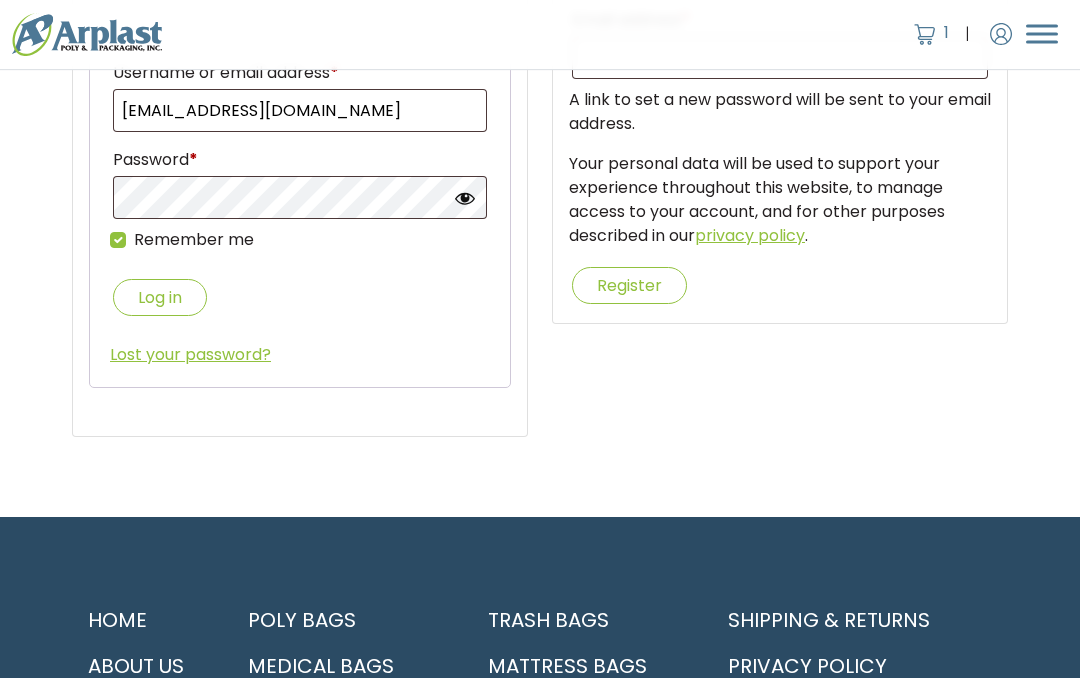 click on "Log in" at bounding box center (160, 297) 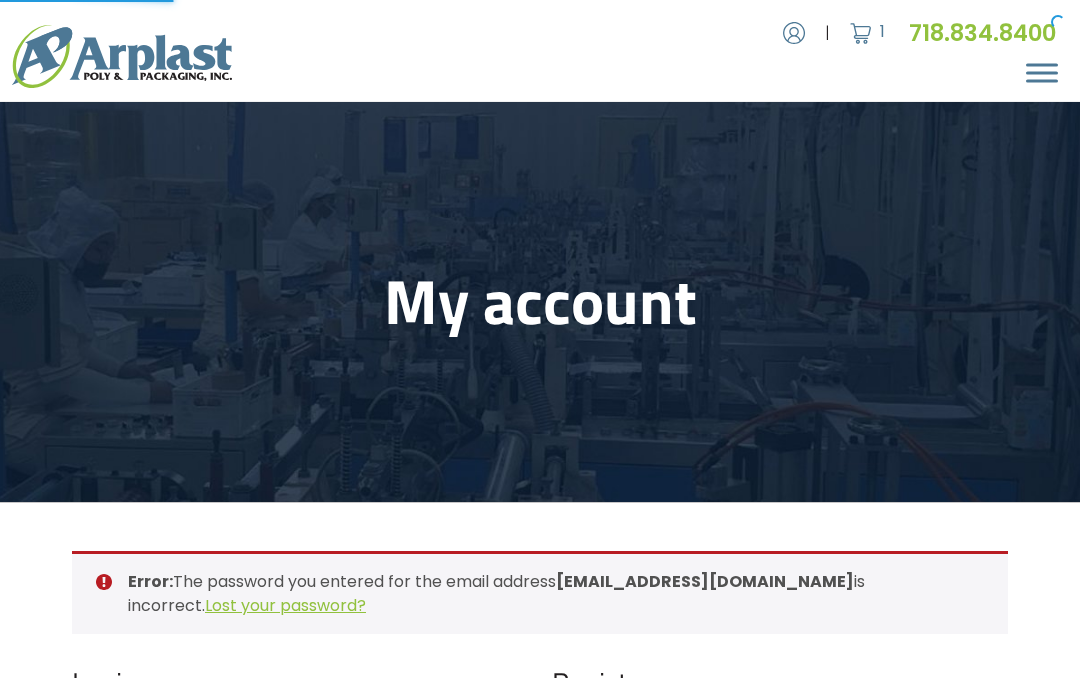 scroll, scrollTop: 0, scrollLeft: 0, axis: both 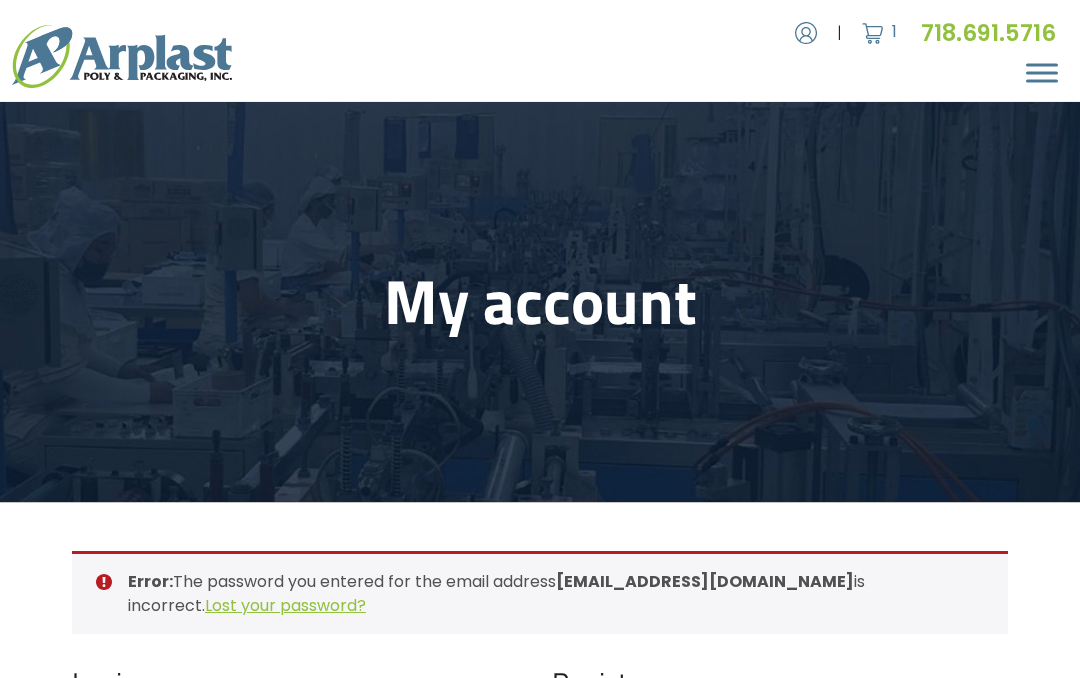 click on "Lost your password?" at bounding box center (285, 605) 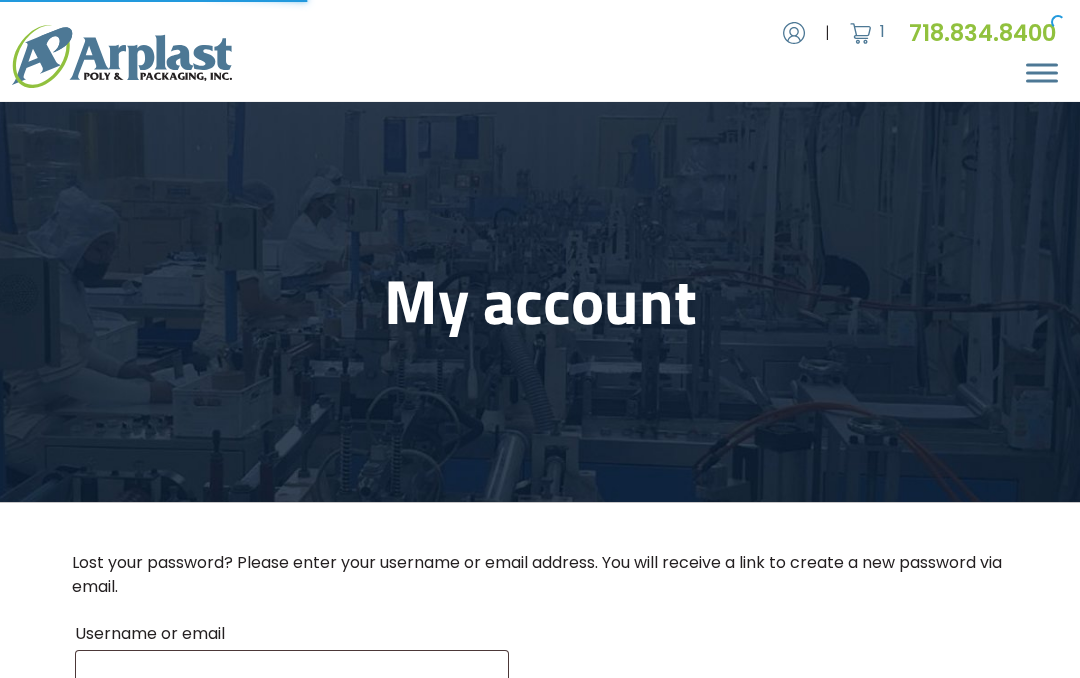scroll, scrollTop: 0, scrollLeft: 0, axis: both 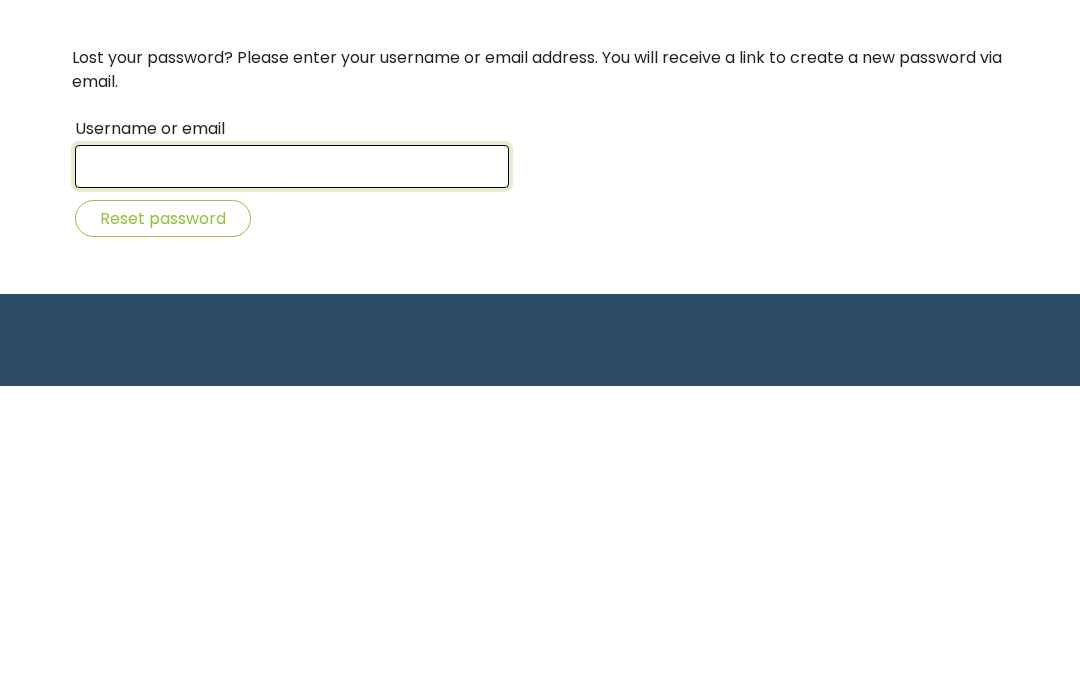 type on "Pa1953@aol.com" 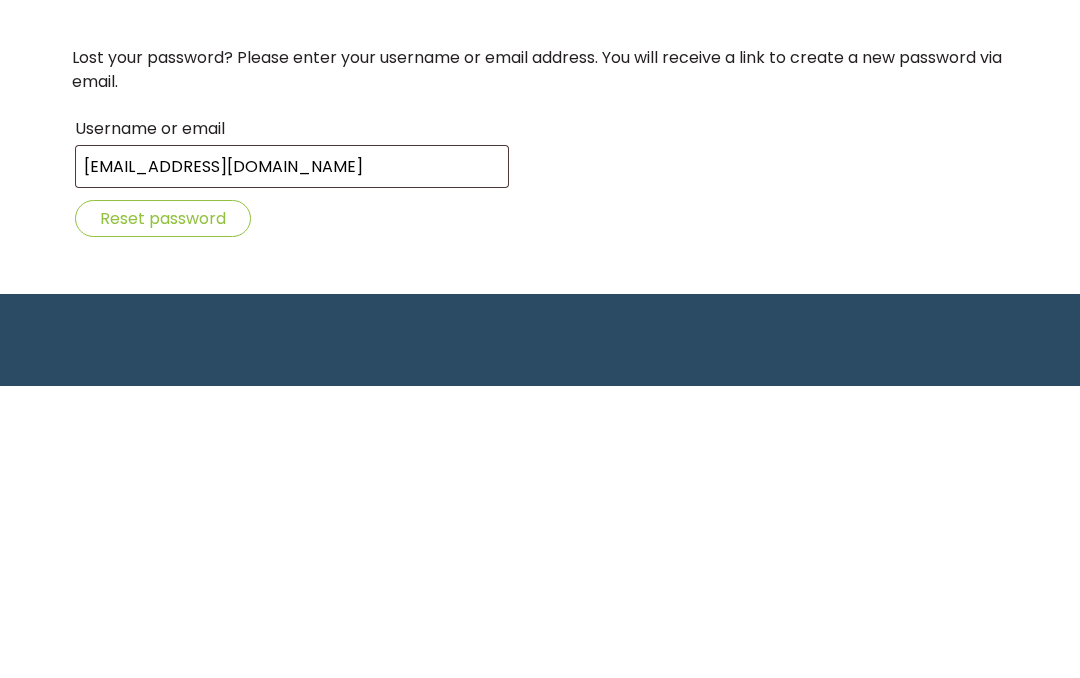 click on "Reset password" at bounding box center [163, 510] 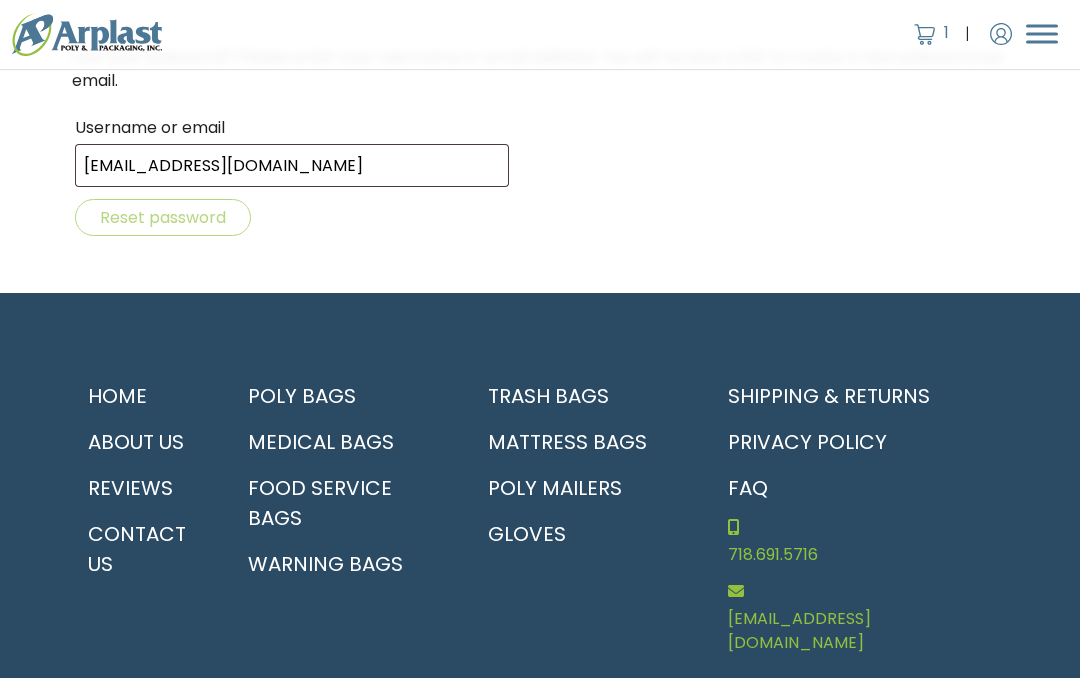 click on "Reset password" at bounding box center [540, 217] 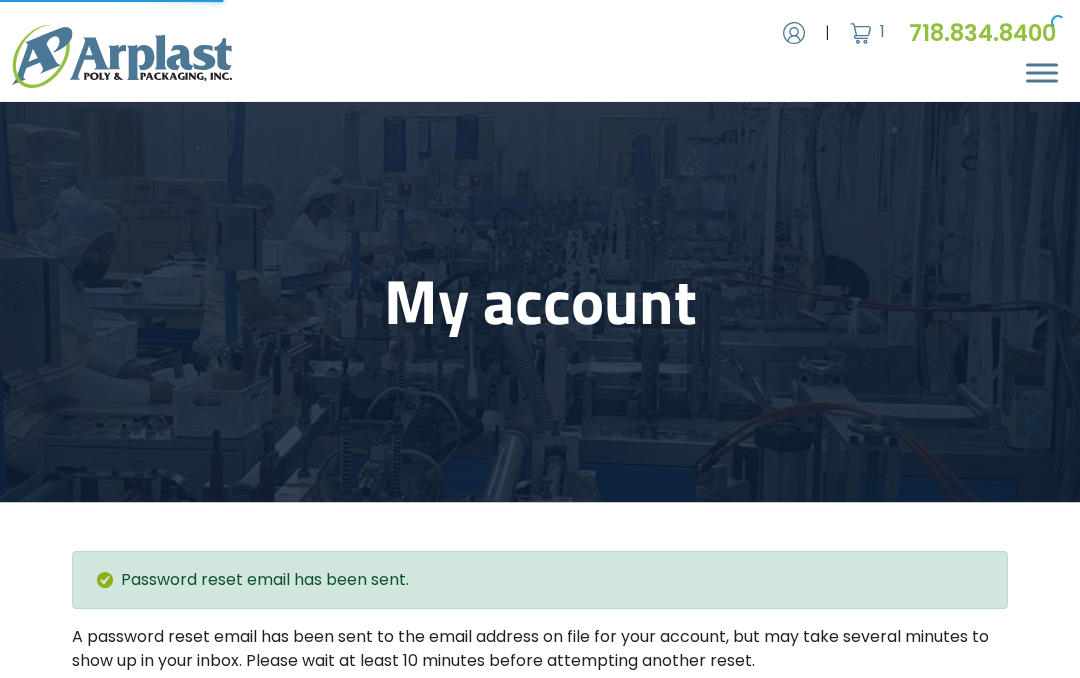 scroll, scrollTop: 0, scrollLeft: 0, axis: both 